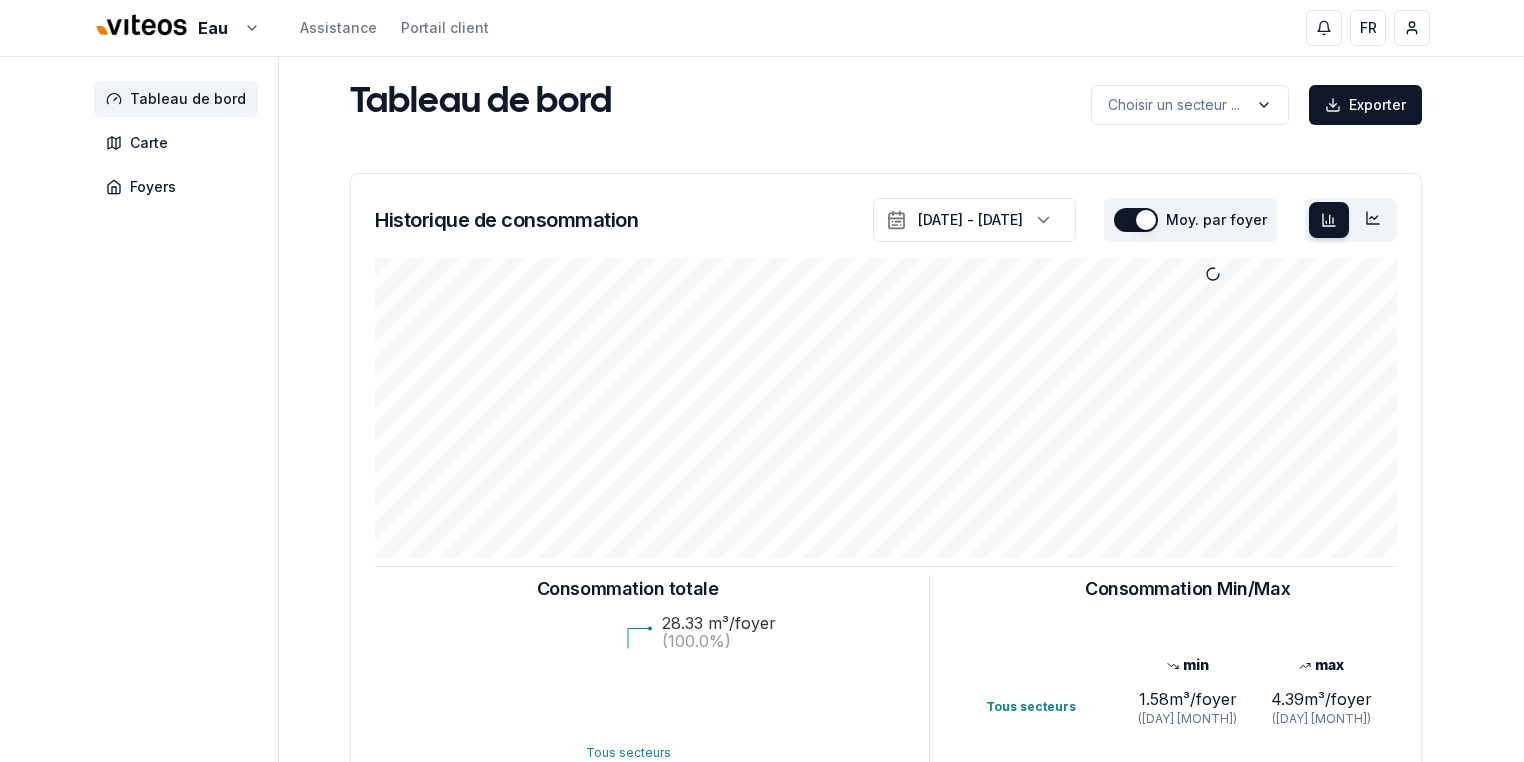 scroll, scrollTop: 0, scrollLeft: 0, axis: both 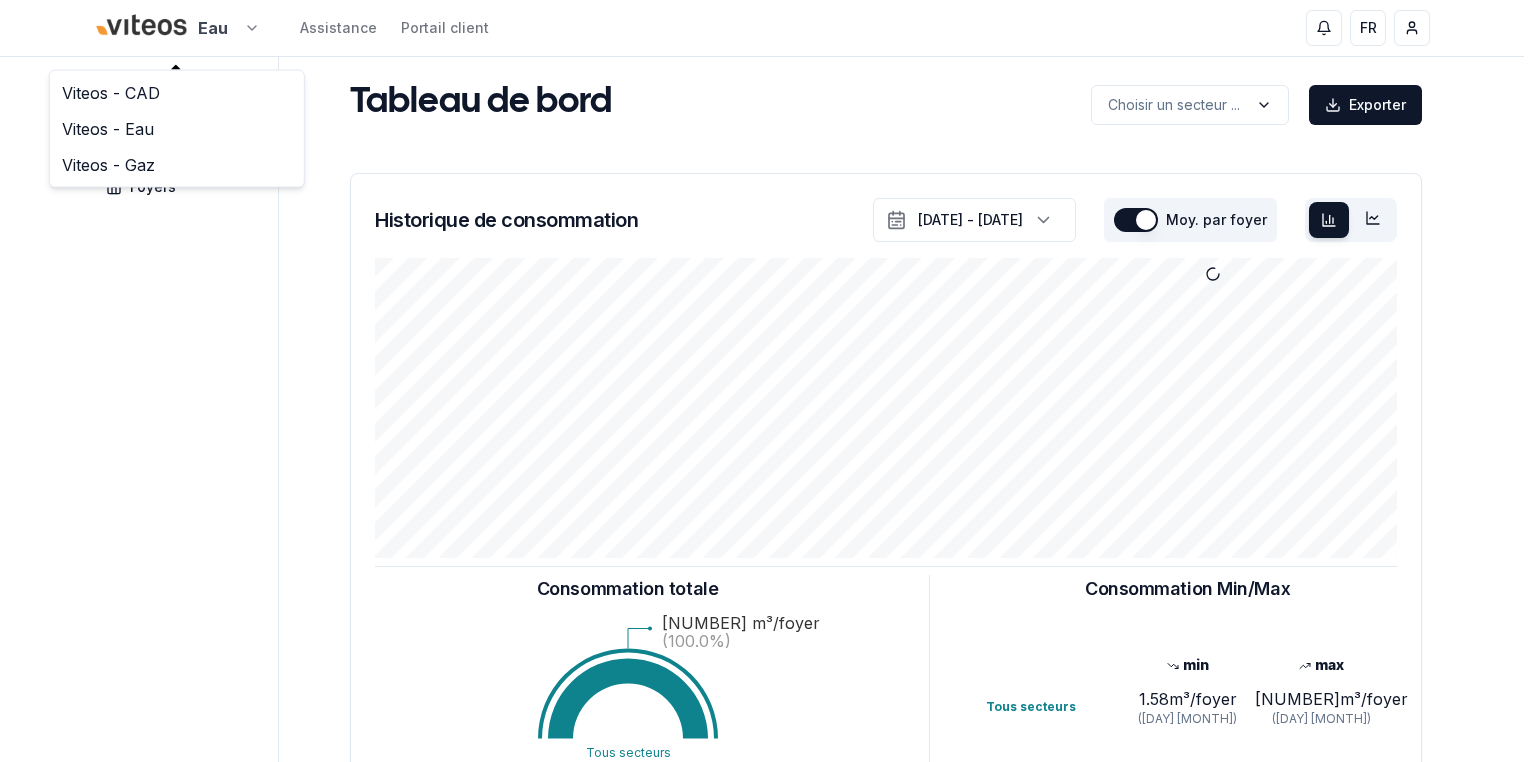 click on "Eau Assistance Portail client FR [NAME] Tableau de bord Carte Foyers Tableau de bord Choisir un secteur ... Exporter Choisir un secteur ... Historique de consommation 1 juil. 2025 - 14 juil. 2025 Moy. par foyer Consommation totale Tous secteurs 28.33 m³/foyer (100.0%) Consommation Min/Max min max Tous secteurs 0.12 m³/foyer (08 juil. - 04h) 1.38 m³/foyer (14 juil. - 12h) Consommation totale Tous secteurs 28.334 m³/foyer (100.0%) Consommation Min/Max min max Tous secteurs 1.58 m³/foyer (mar. 08 juil.) 4.4 m³/foyer (lun. 14 juil.) Nombre de compteurs installés : 1469 GWF Integra Itron 1458 11 0 Tous secteurs Anomalies (demo) Fuites Fraudes Réclamations 10 Fuites détectées 181.49 m³ Volume total des fuites Développé par evoly - metering forever different . Linkedin 11 Viteos - CAD Viteos - Eau Viteos - Gaz" at bounding box center (768, 619) 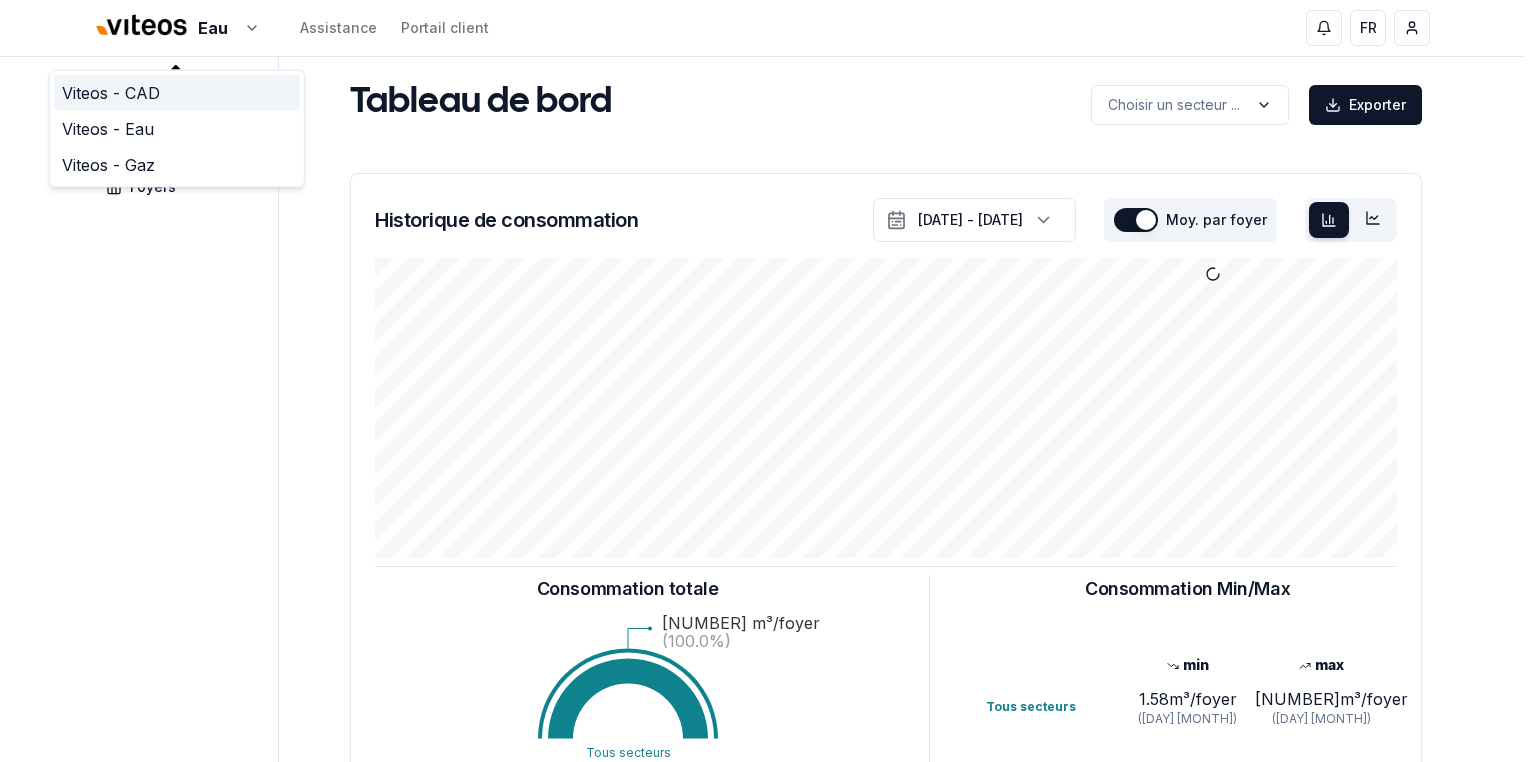 click on "Viteos - CAD" at bounding box center [177, 93] 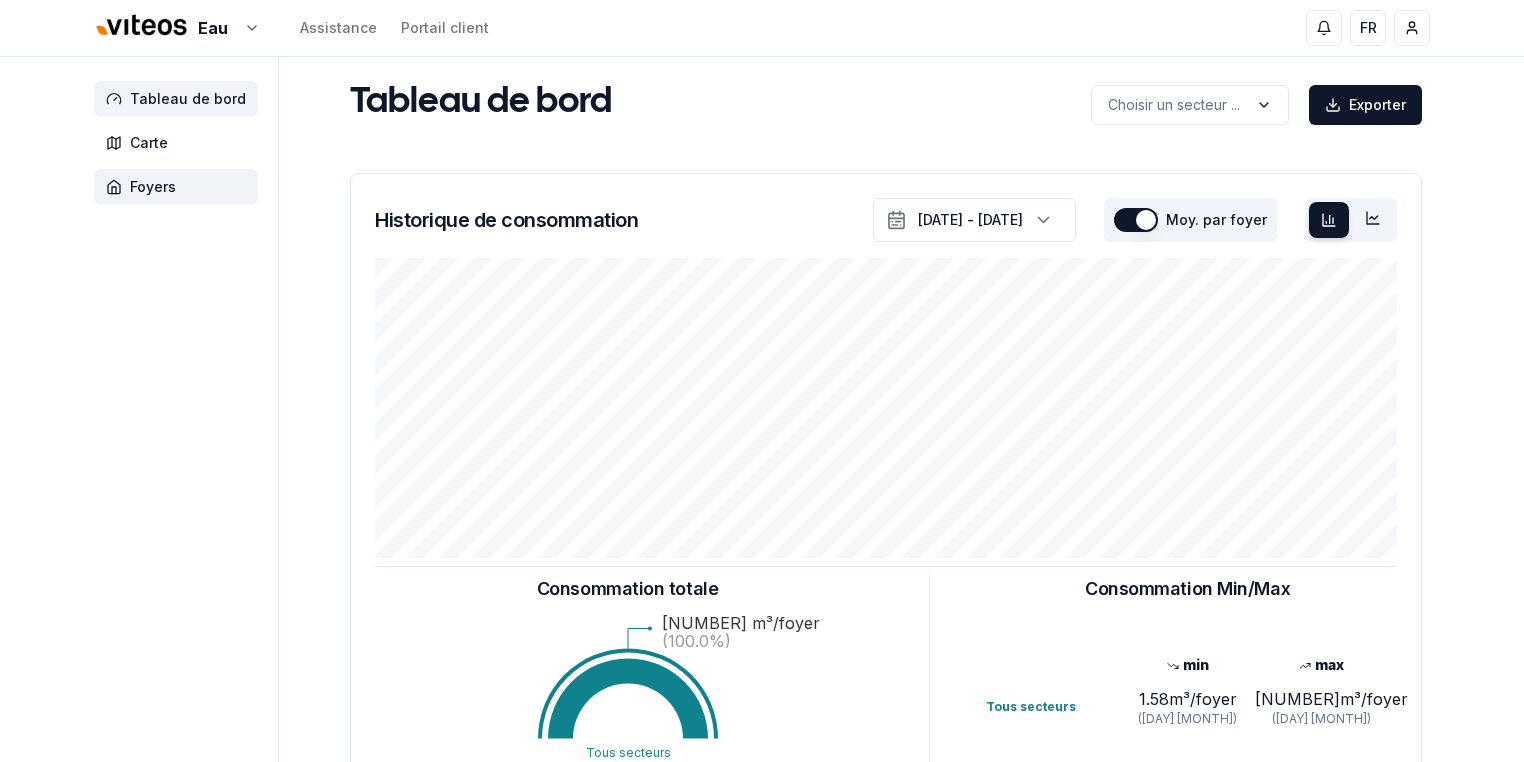 click on "Foyers" at bounding box center (153, 187) 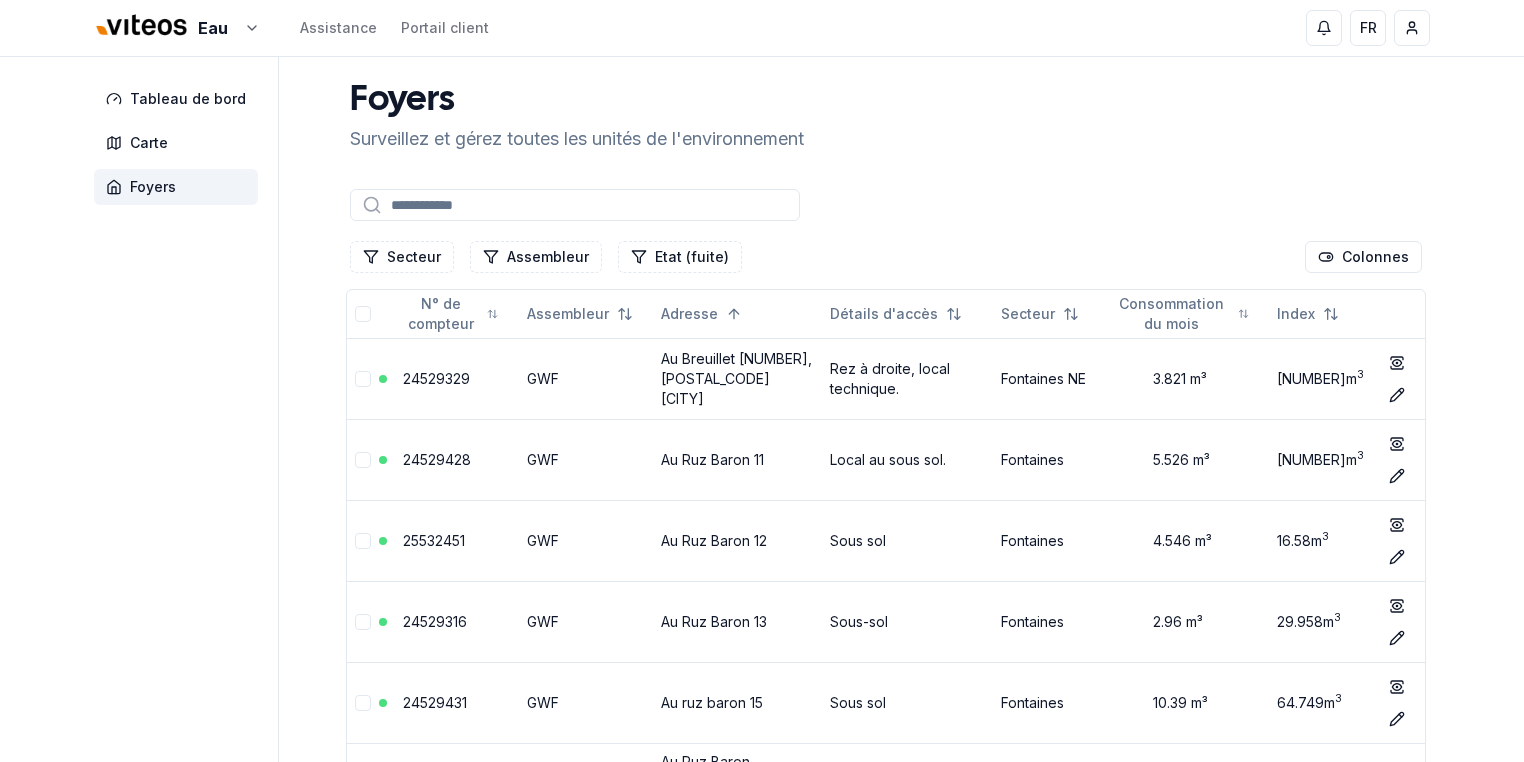 click at bounding box center (575, 205) 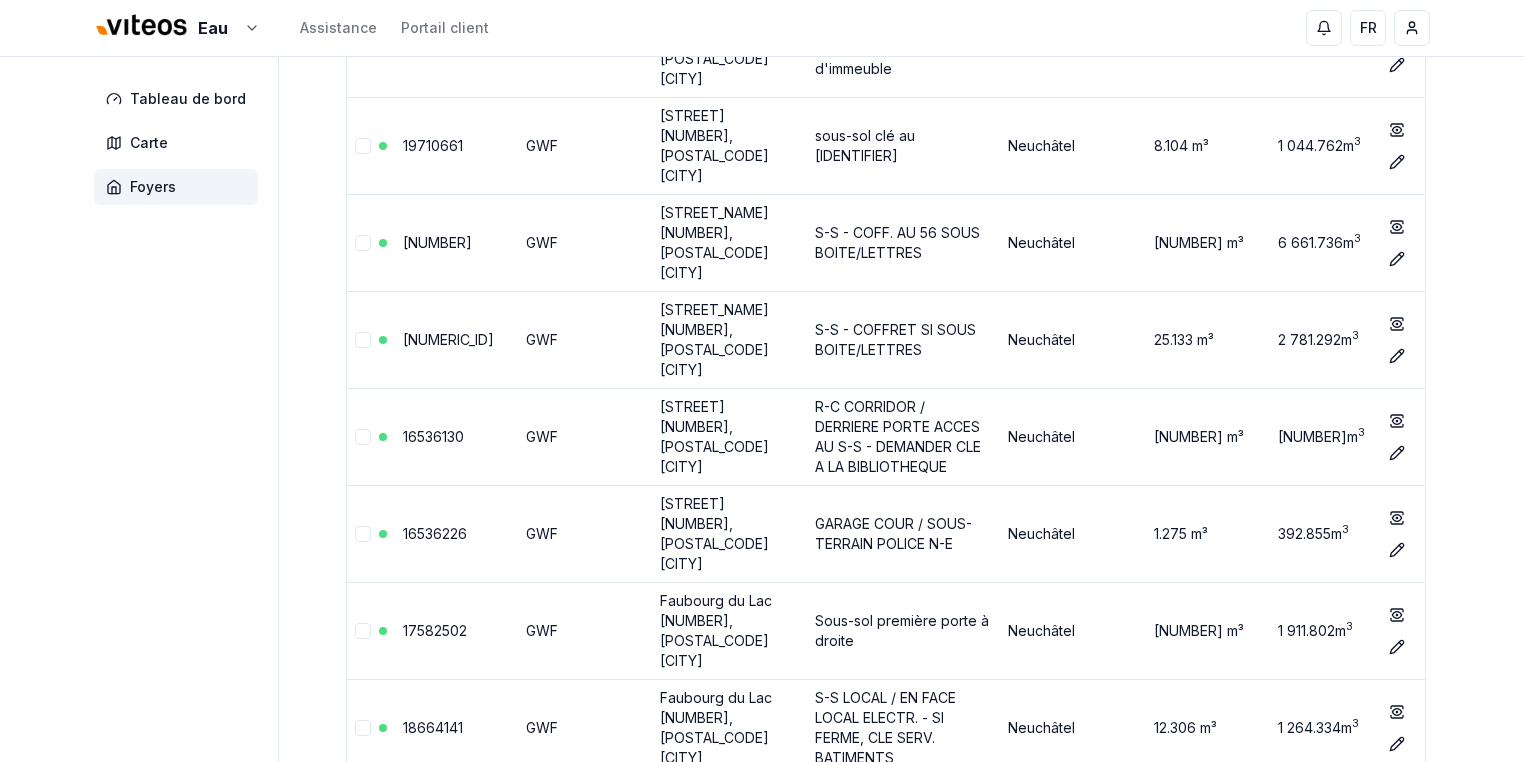 scroll, scrollTop: 960, scrollLeft: 0, axis: vertical 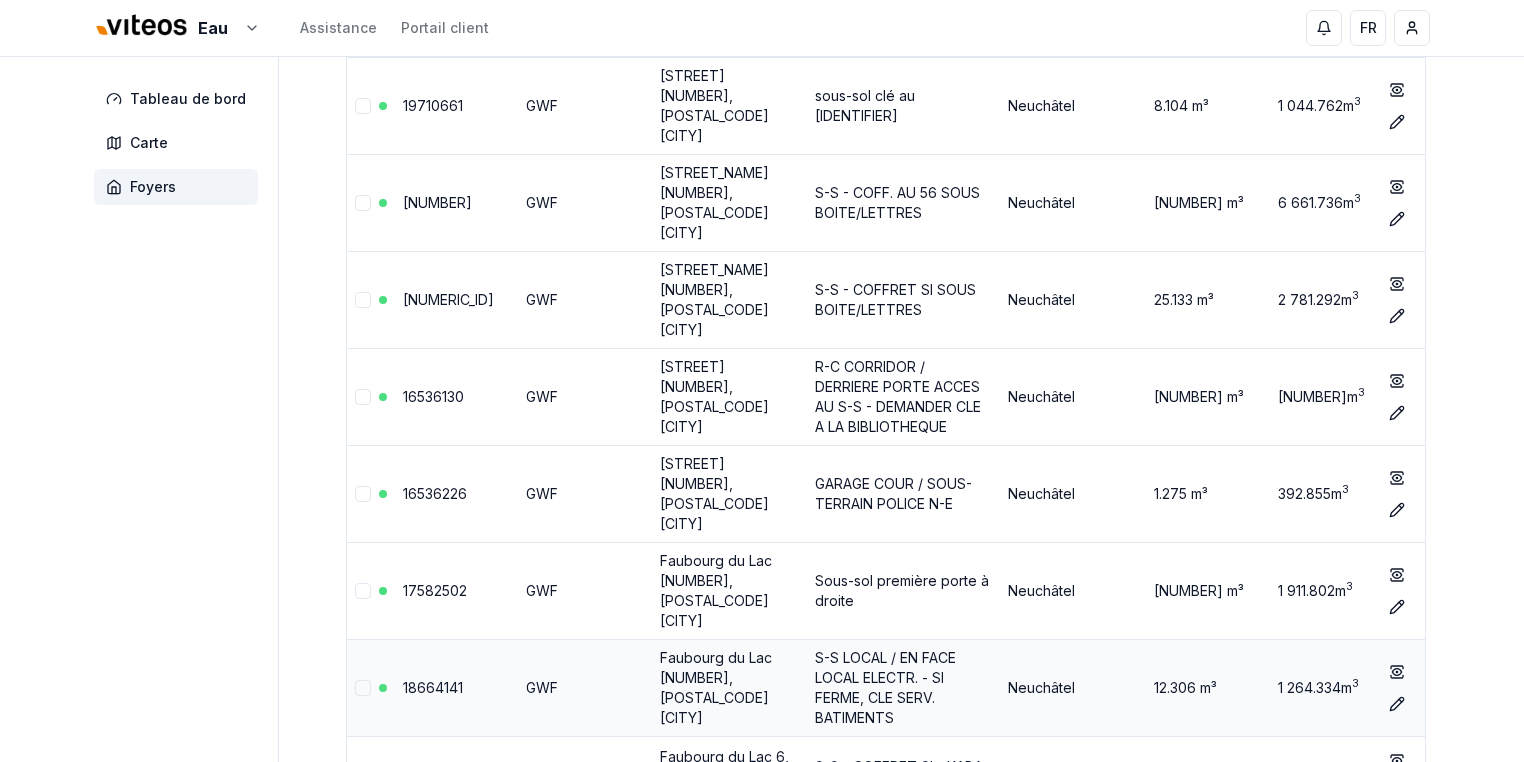 type on "******" 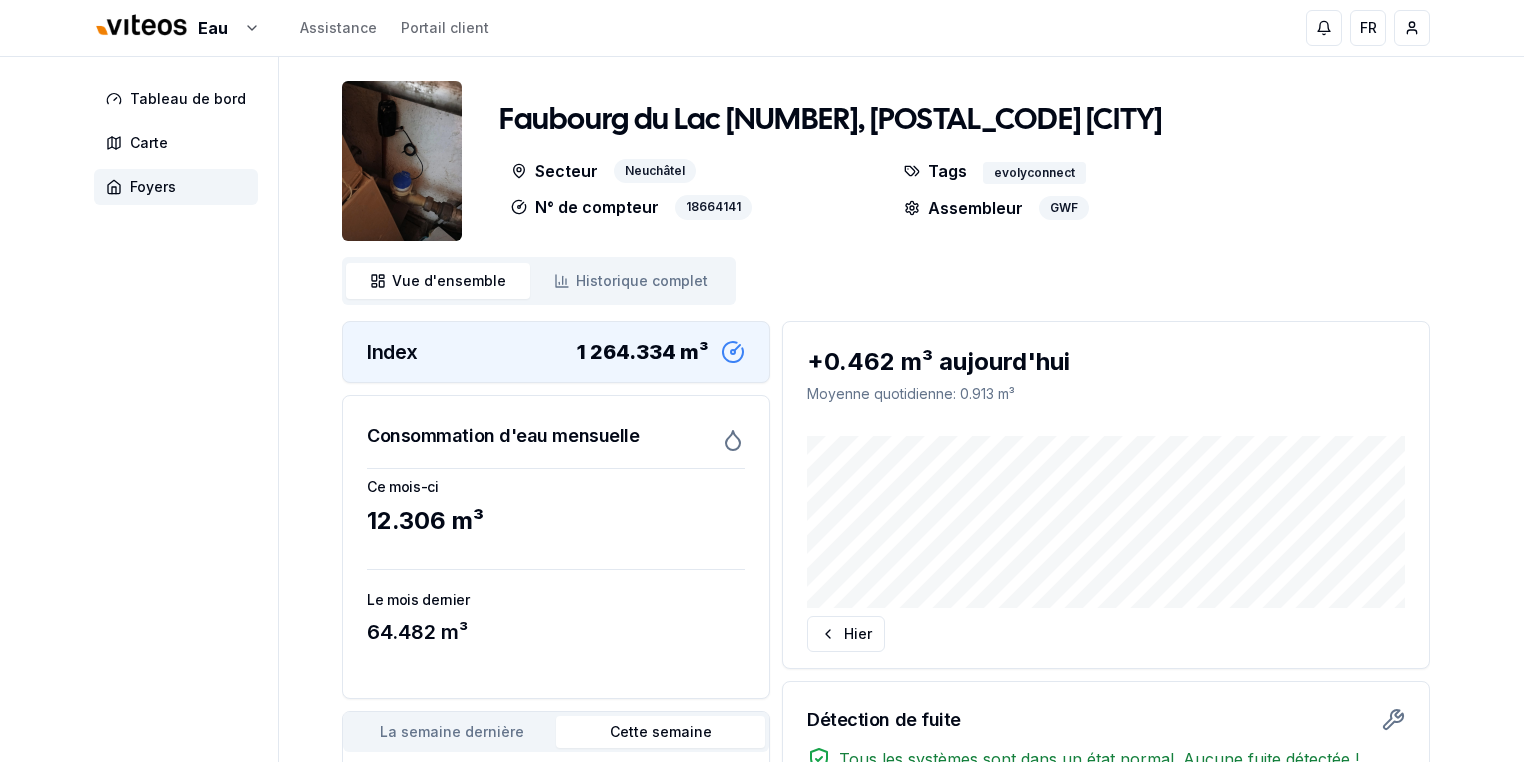click on "Faubourg du Lac 5, 2000 Neuchâtel Secteur Neuchâtel N° de compteur [NUMBER] Tags evolyconnect Assembleur GWF Vue d'ensemble ensemble Historique complet Historique Index 1 [NUMBER] m³ Consommation d'eau mensuelle Ce mois-ci [NUMBER] m³ Le mois dernier [NUMBER] m³ La semaine dernière Cette semaine [NUMBER] m³ Moyenne hebdomadaire  :   [NUMBER] m³ [NUMBER] m³ aujourd'hui Moyenne quotidienne  :   [NUMBER] m³ Hier Détection de fuite Tous les systèmes sont dans un état normal. Aucune fuite détectée ! © Mapbox   © OpenStreetMap   Improve this map" at bounding box center (886, 587) 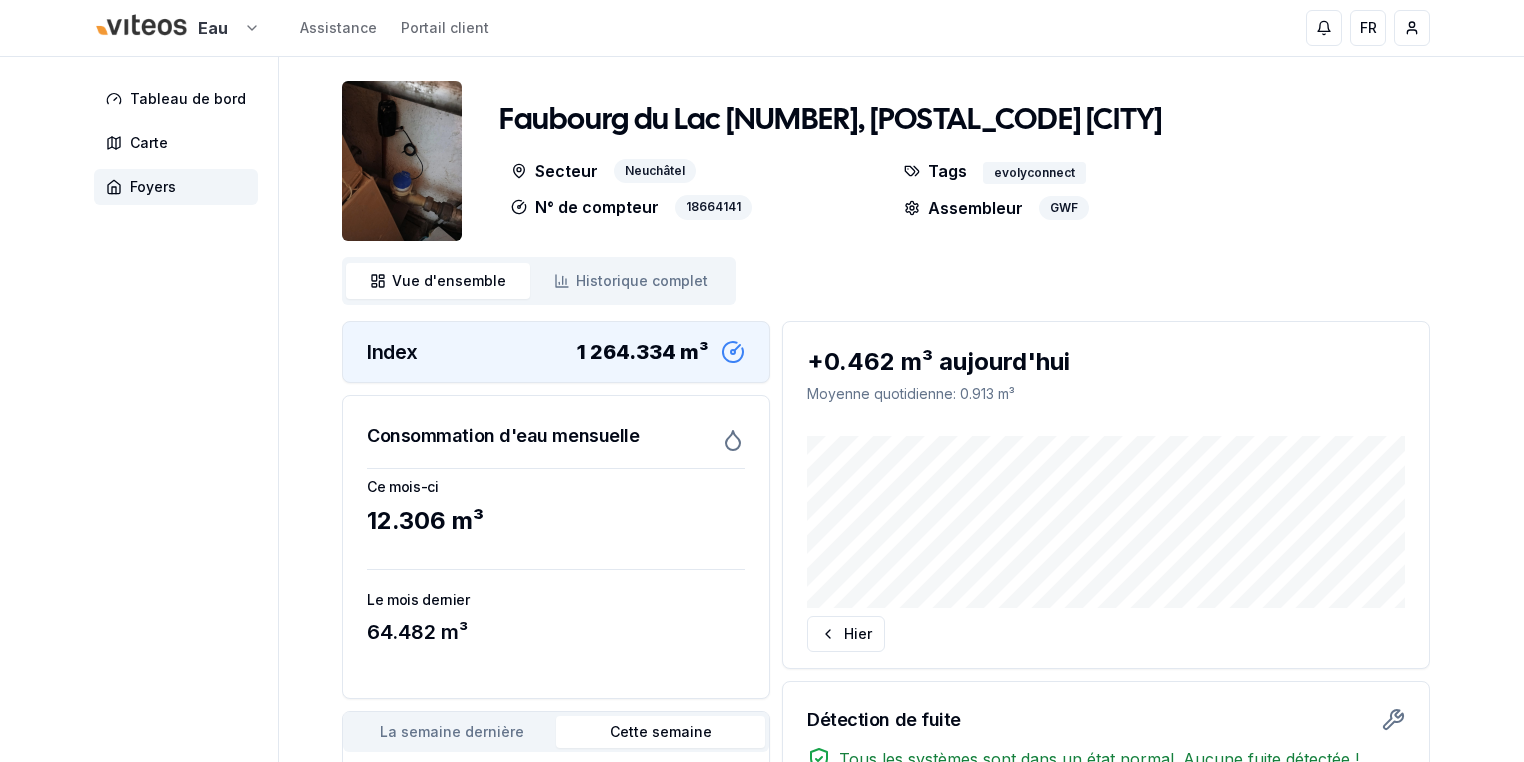 click on "Eau Assistance Portail client FR [FIRST_NAME] [LAST_NAME] Tableau de bord Carte Foyers Faubourg du Lac [NUMBER], [POSTAL_CODE] [CITY] Secteur Neuchâtel N° de compteur [NUMBER] Tags evolyconnect Assembleur GWF Vue d'ensemble ensemble Historique complet Historique Index [VOLUME] m³ Consommation d'eau mensuelle Ce mois-ci [VOLUME] m³ Le mois dernier [VOLUME] m³ La semaine dernière Cette semaine +[VOLUME] m³ Moyenne hebdomadaire  :   [VOLUME] m³ +[VOLUME] m³ aujourd'hui Moyenne quotidienne  :   [VOLUME] m³ Hier Détection de fuite Tous les systèmes sont dans un état normal. Aucune fuite détectée ! © Mapbox   © OpenStreetMap   Improve this map Développé par   evoly   -  metering forever different . Linkedin [NUMBER]" at bounding box center (762, 607) 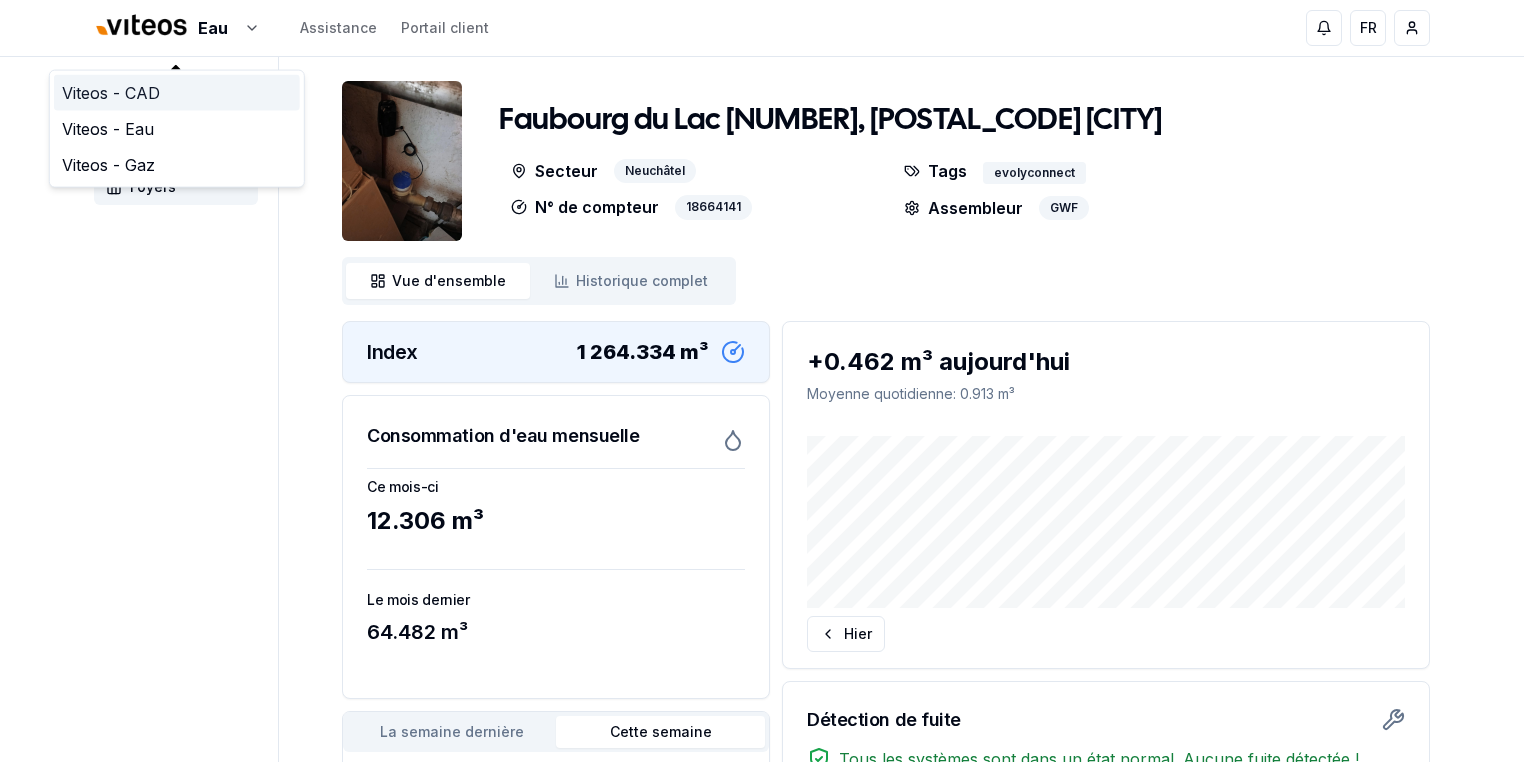click on "Viteos - CAD" at bounding box center [177, 93] 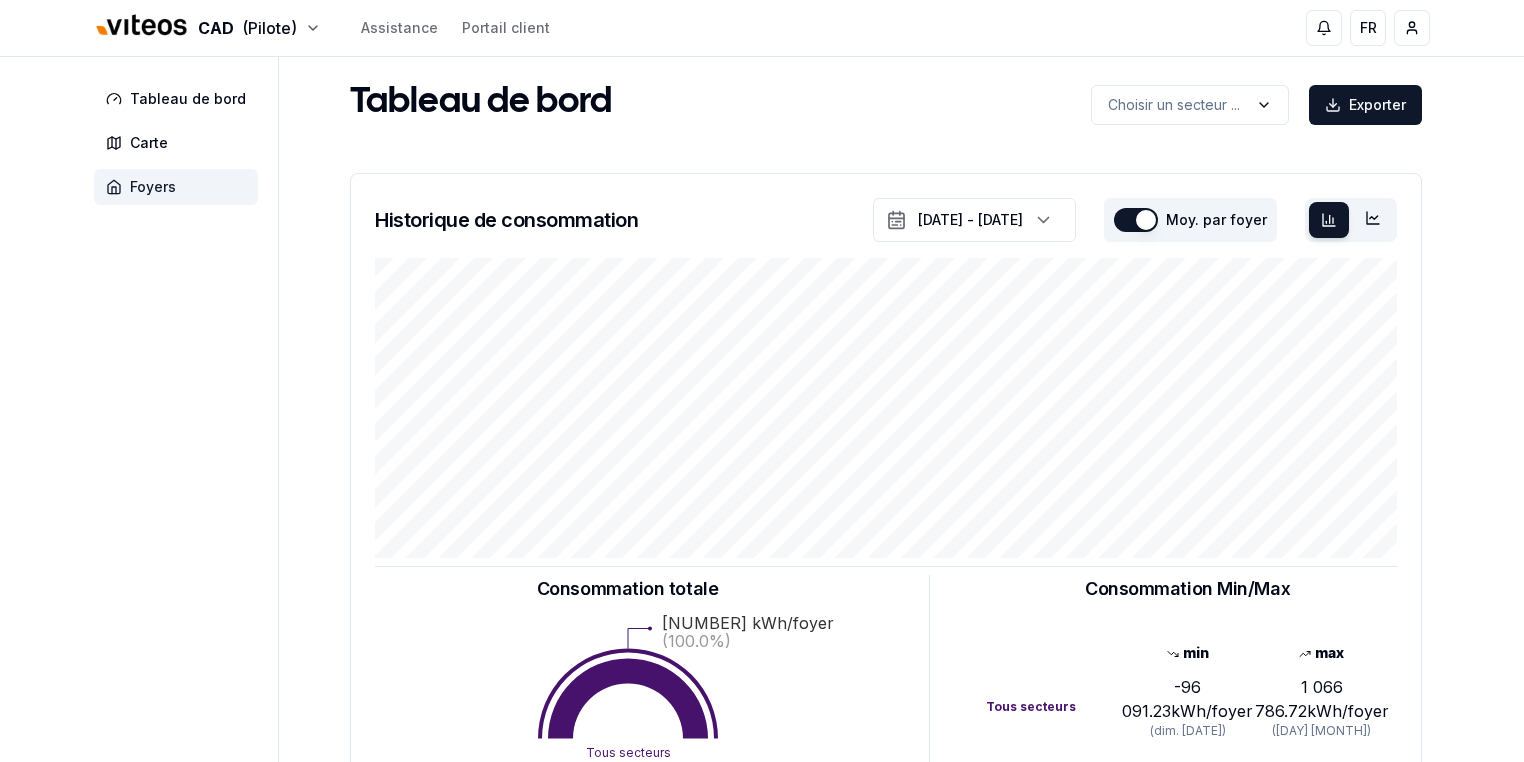 click on "Foyers" at bounding box center (153, 187) 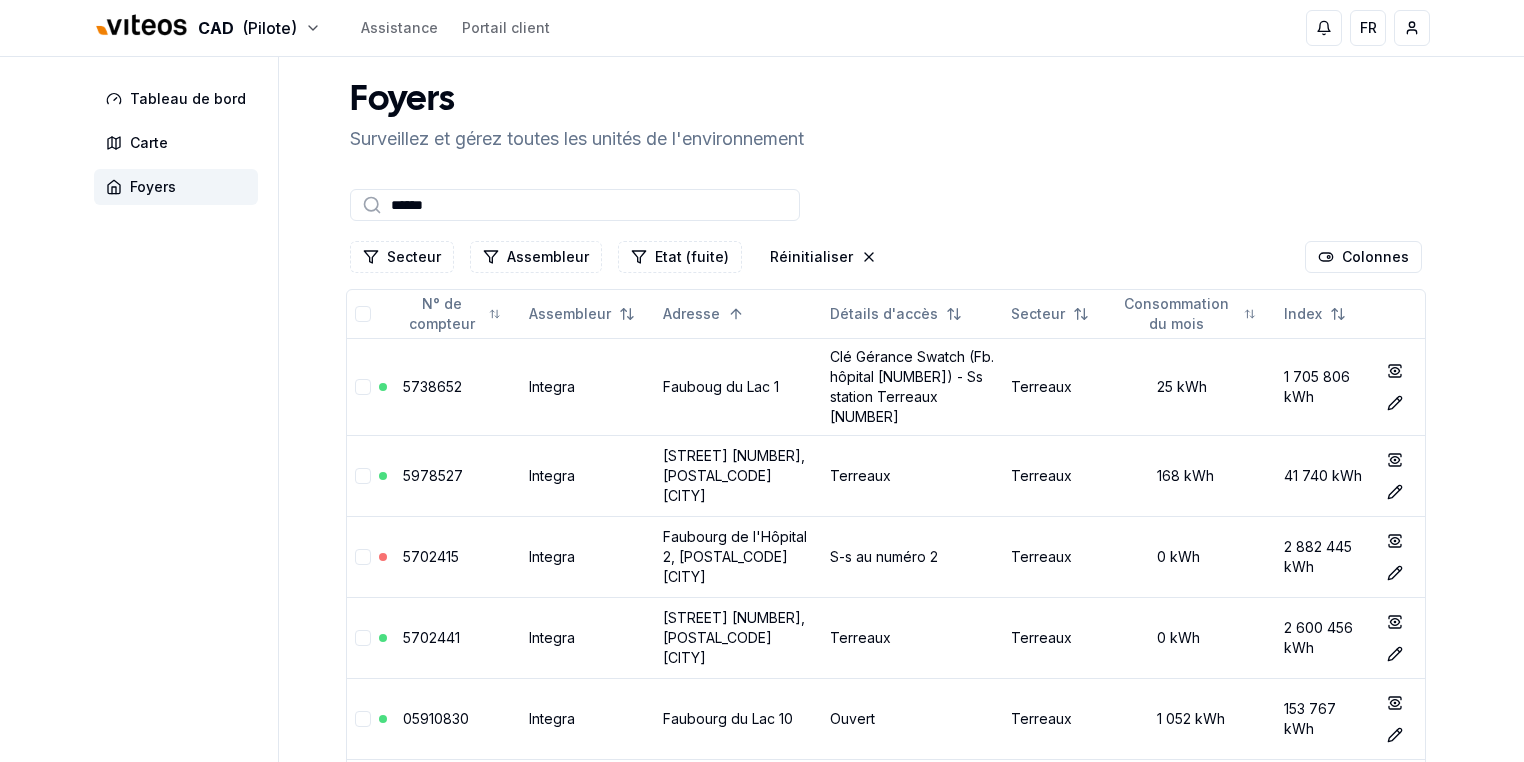 click on "******" at bounding box center [575, 205] 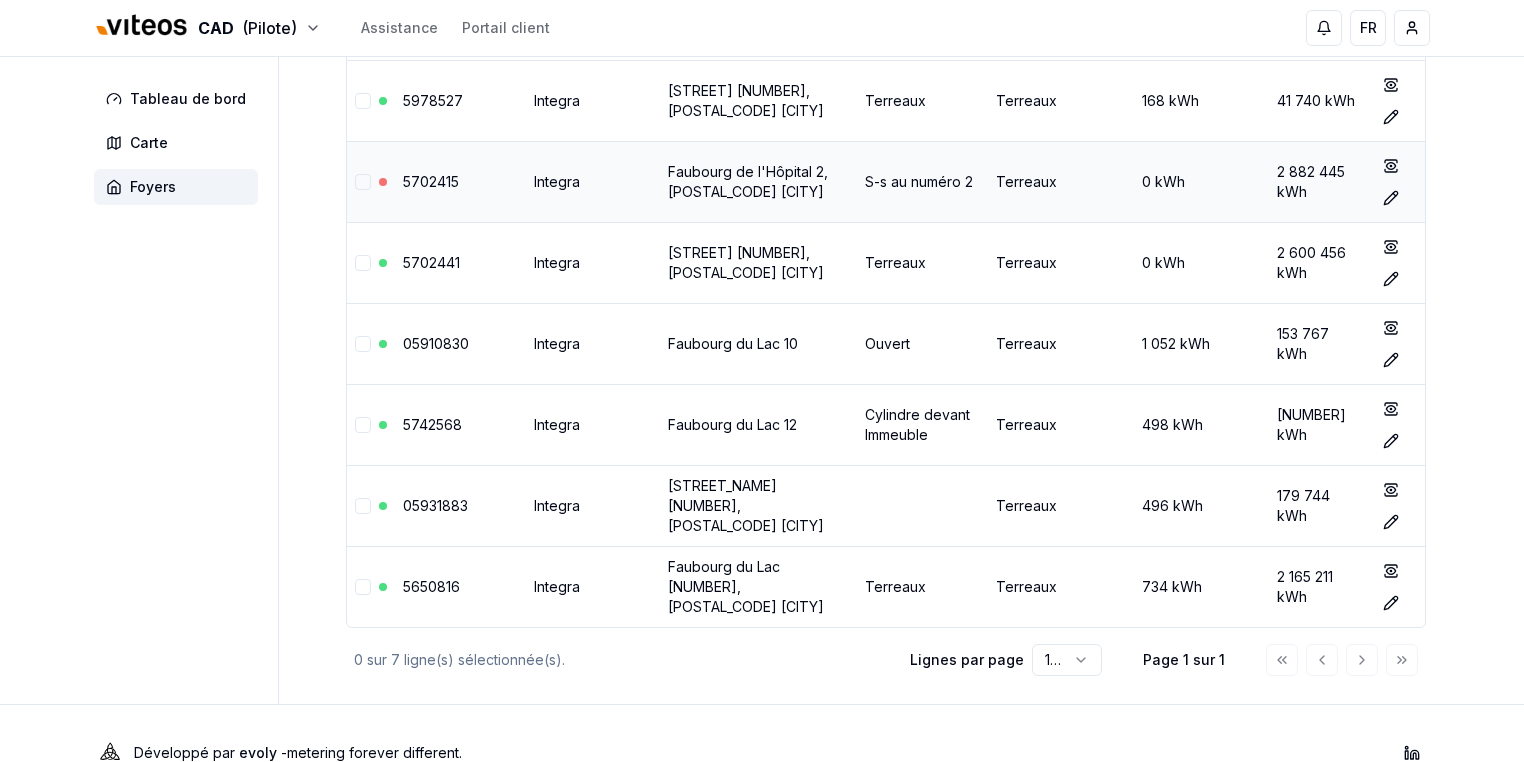 scroll, scrollTop: 314, scrollLeft: 0, axis: vertical 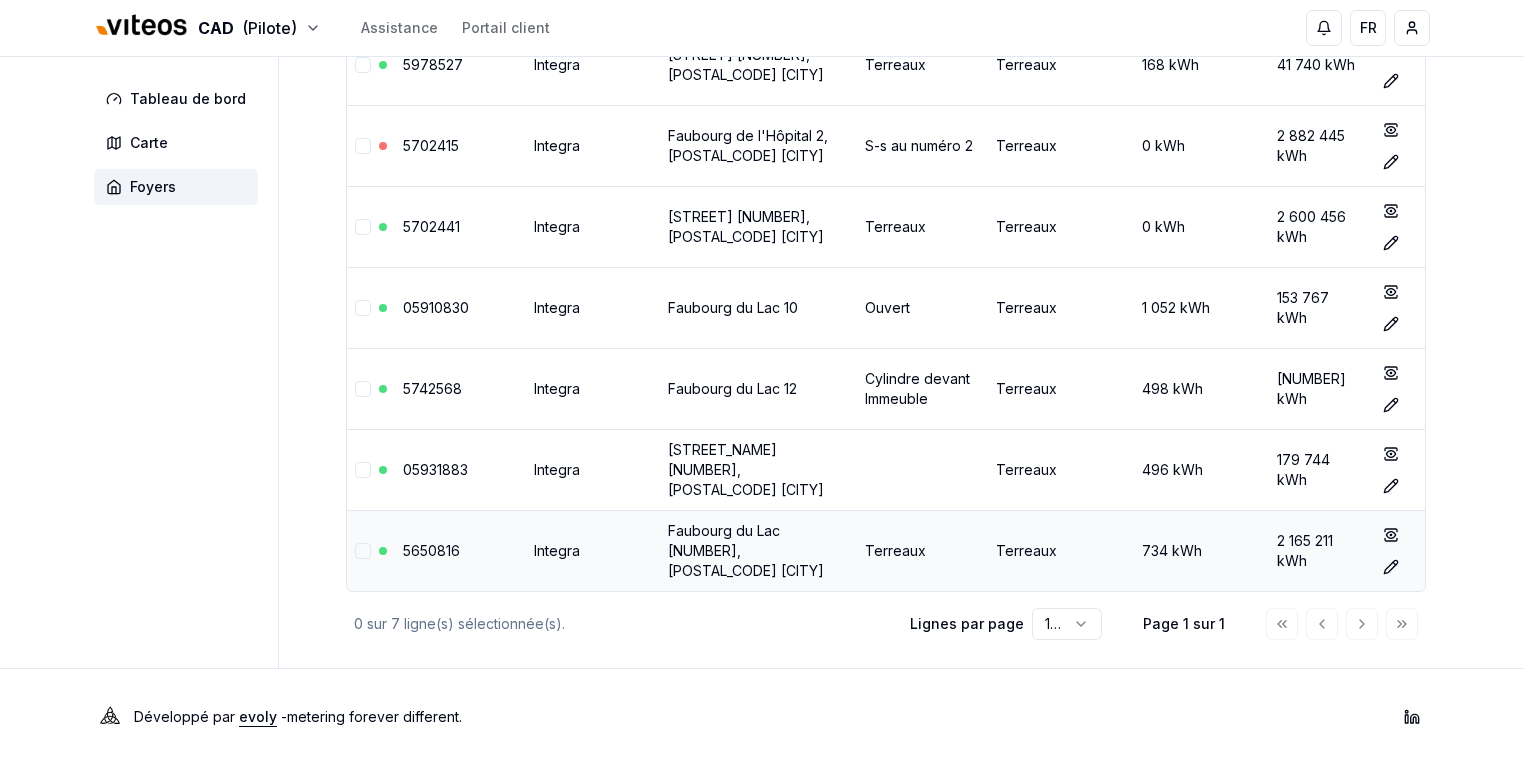 type on "********" 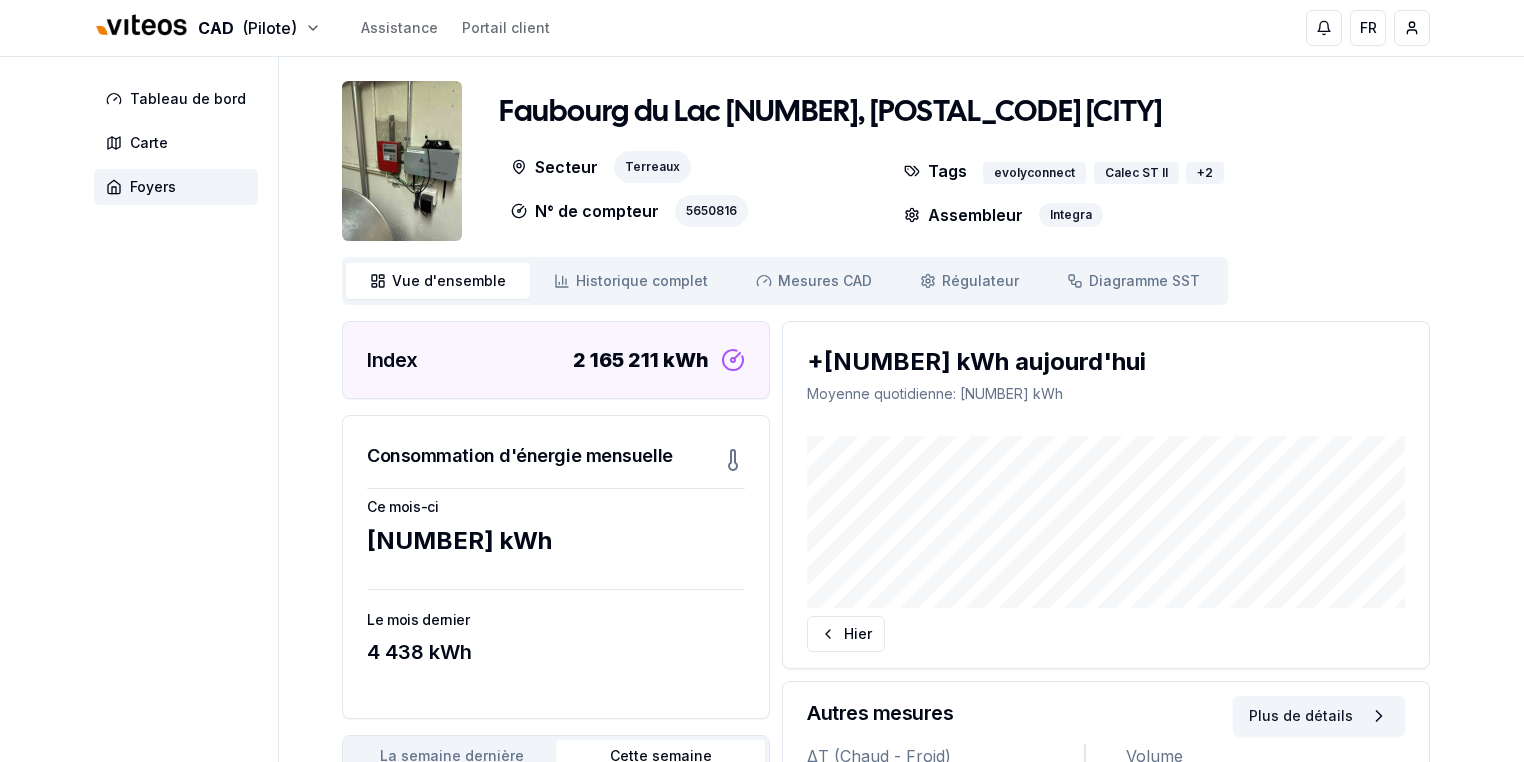 click on "Secteur Terreaux N° de compteur [NUMBER]" at bounding box center (689, 189) 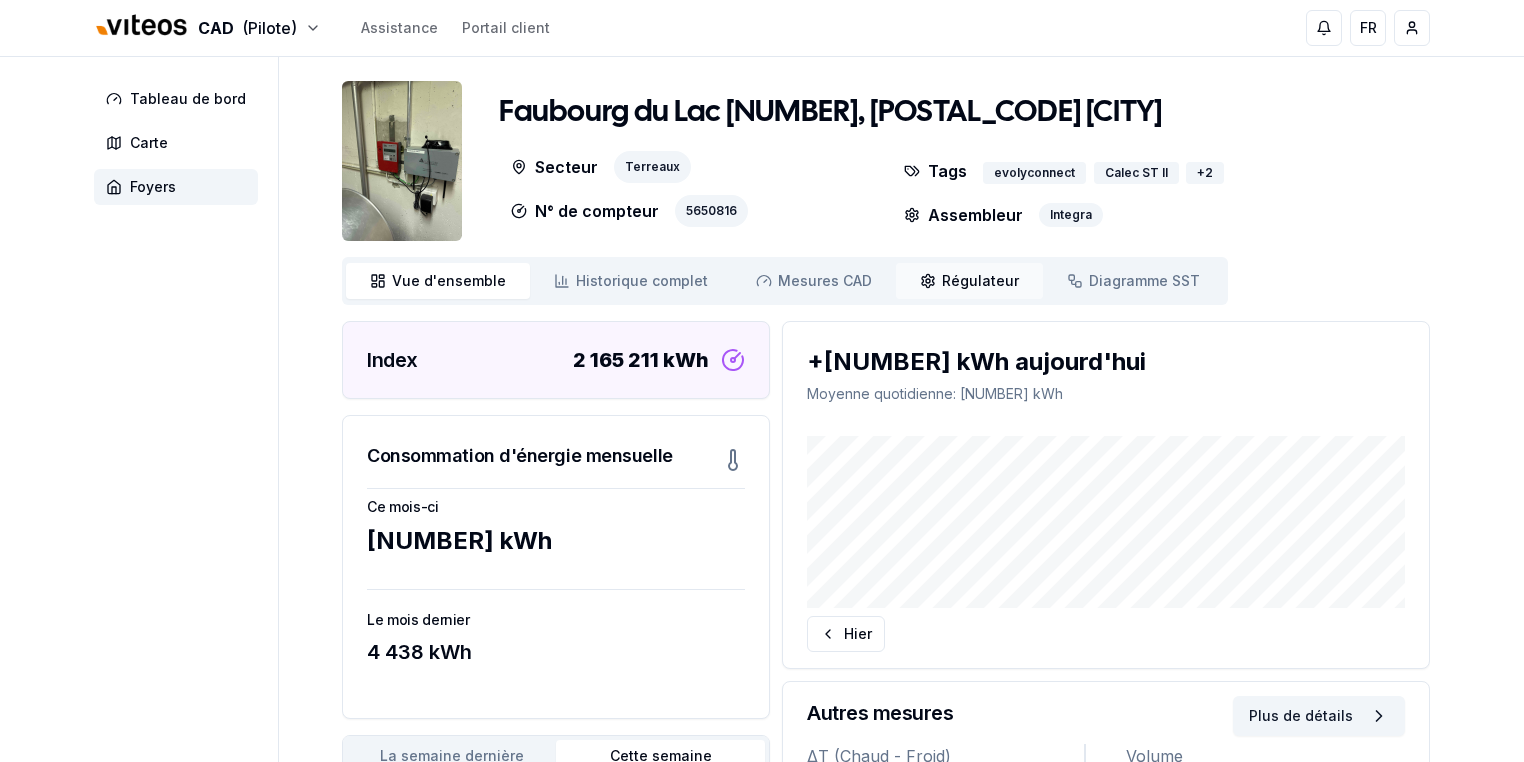 click on "Régulateur" at bounding box center [980, 281] 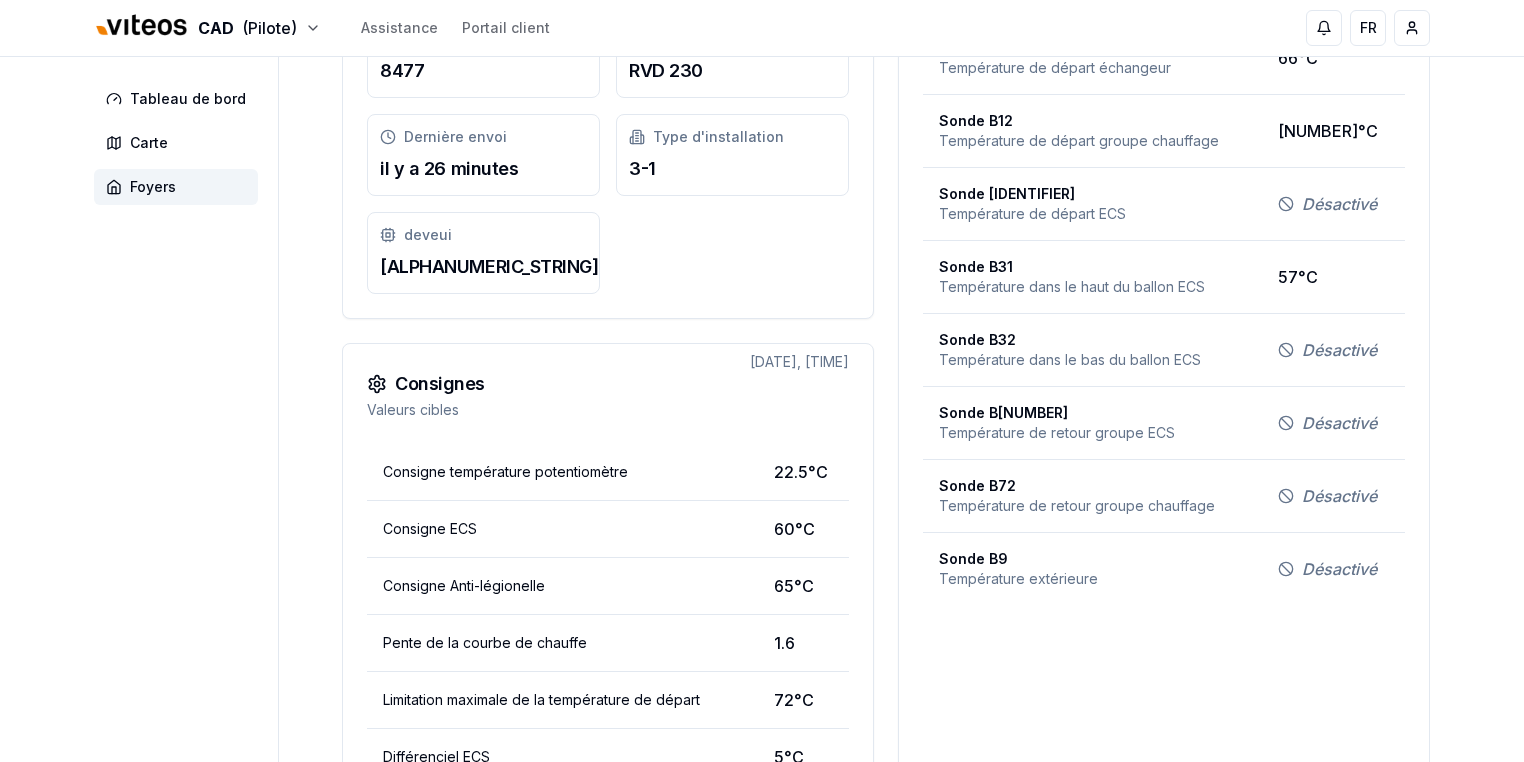 scroll, scrollTop: 0, scrollLeft: 0, axis: both 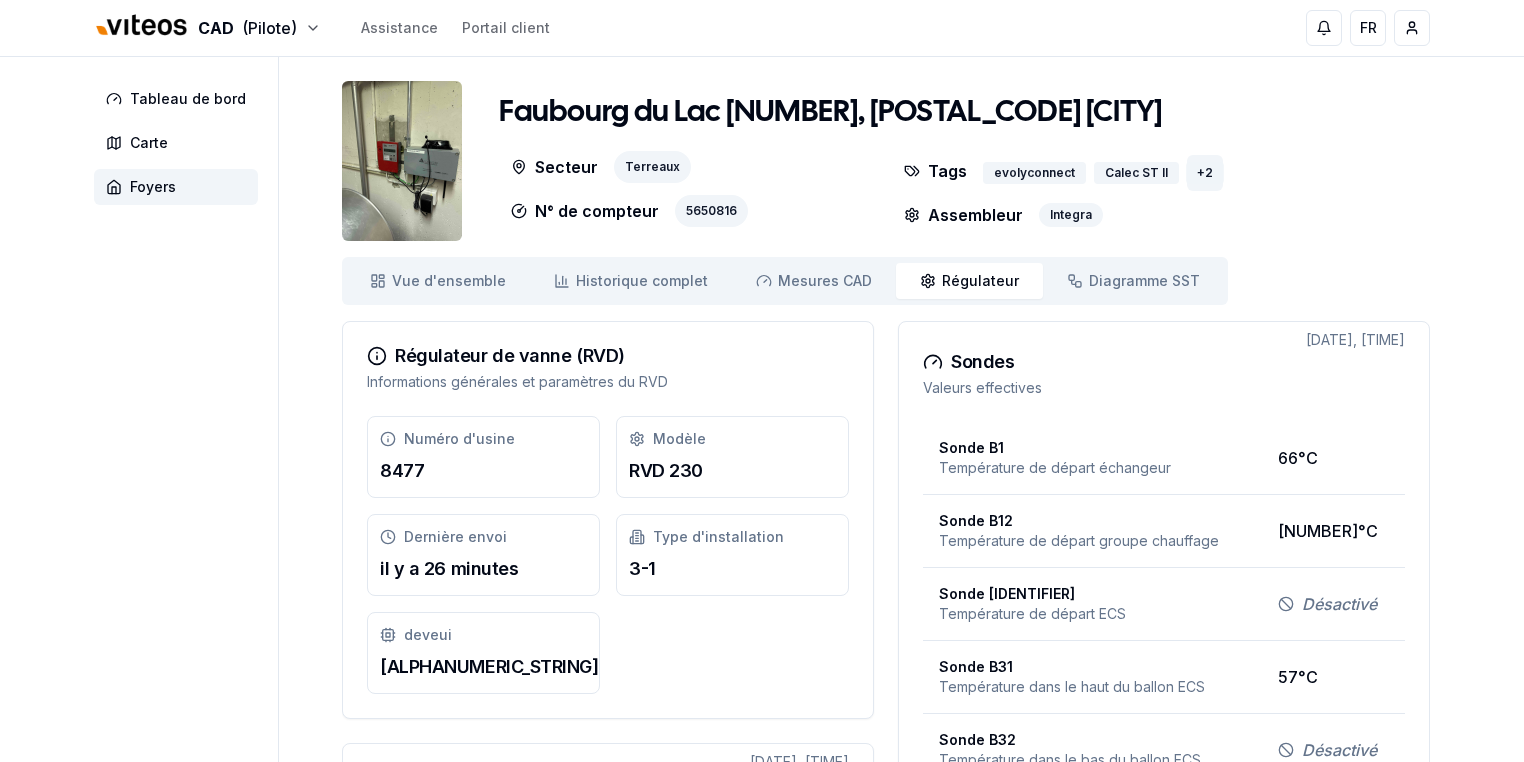 click on "+ [NUMBER]" at bounding box center (1205, 173) 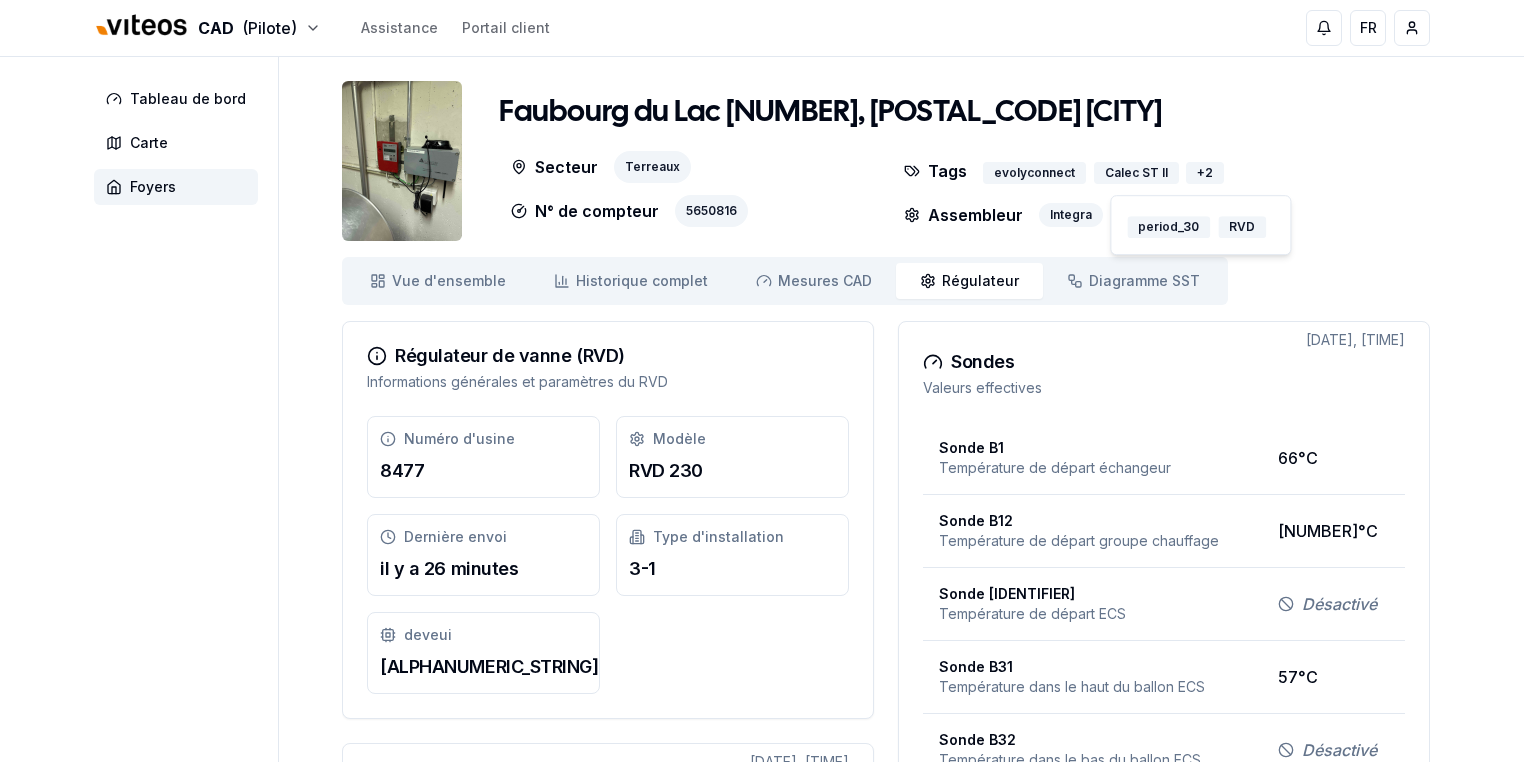 click on "Tags evolyconnect Calec ST II + 2" at bounding box center [1082, 171] 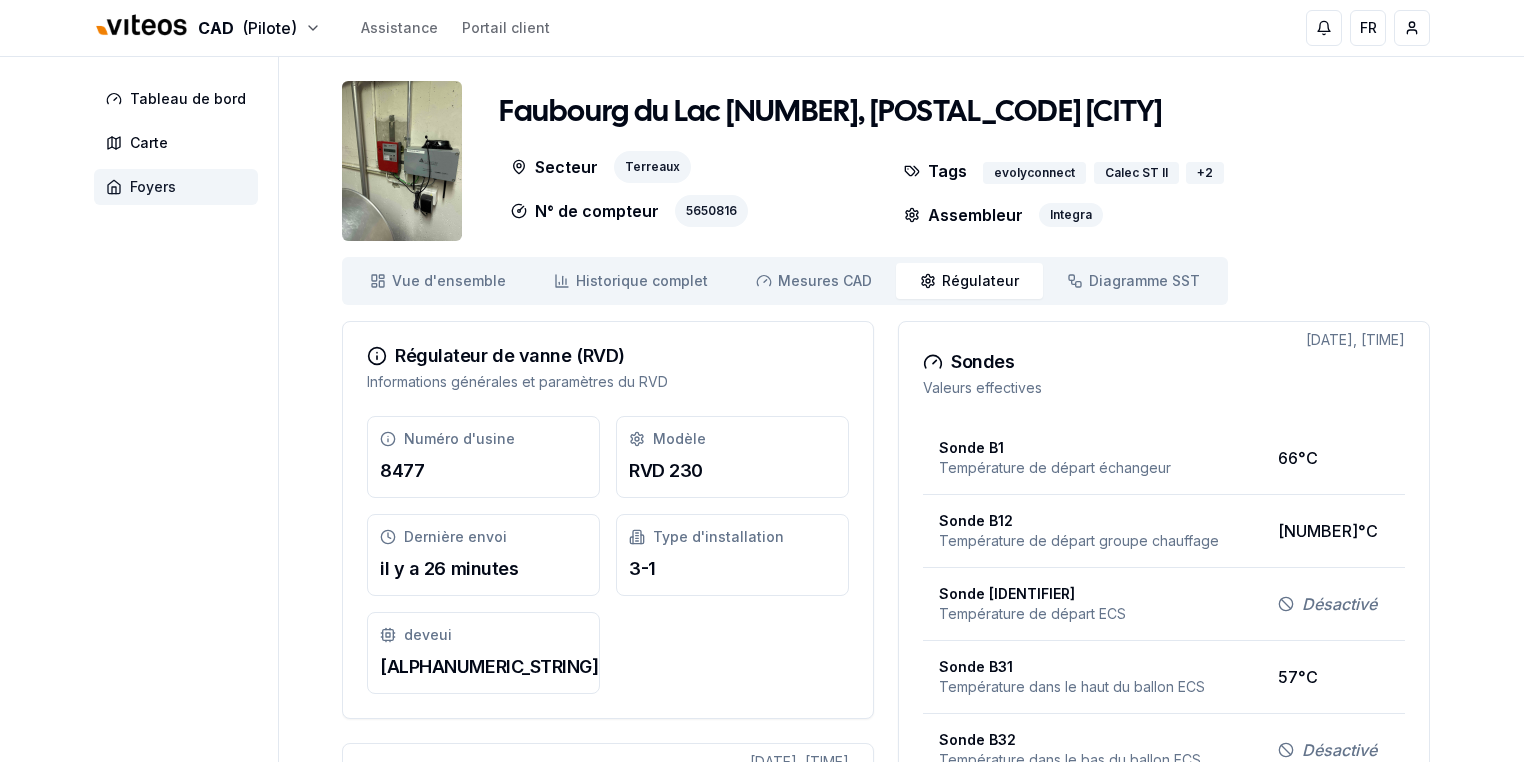 click on "Foyers" at bounding box center (153, 187) 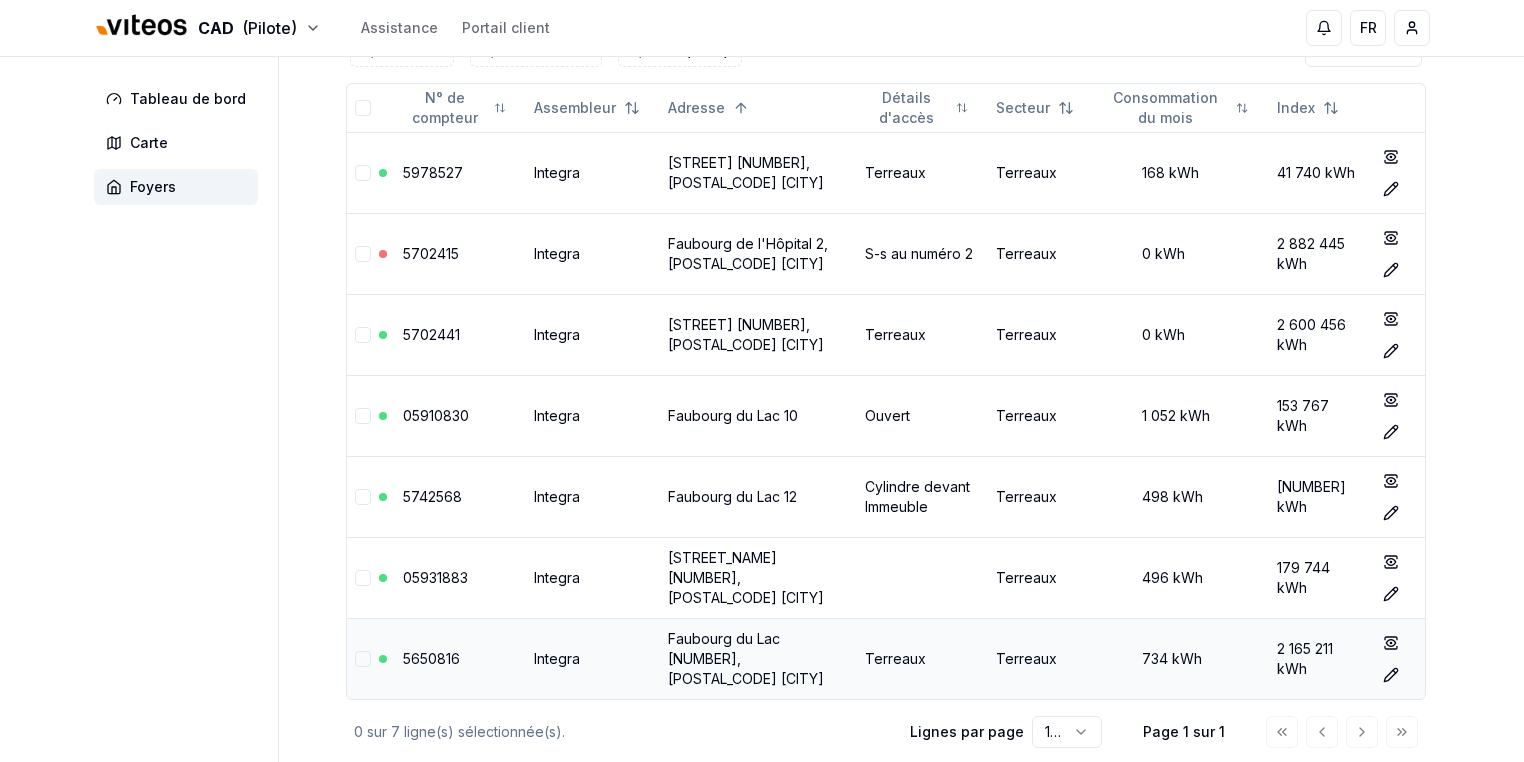 scroll, scrollTop: 0, scrollLeft: 0, axis: both 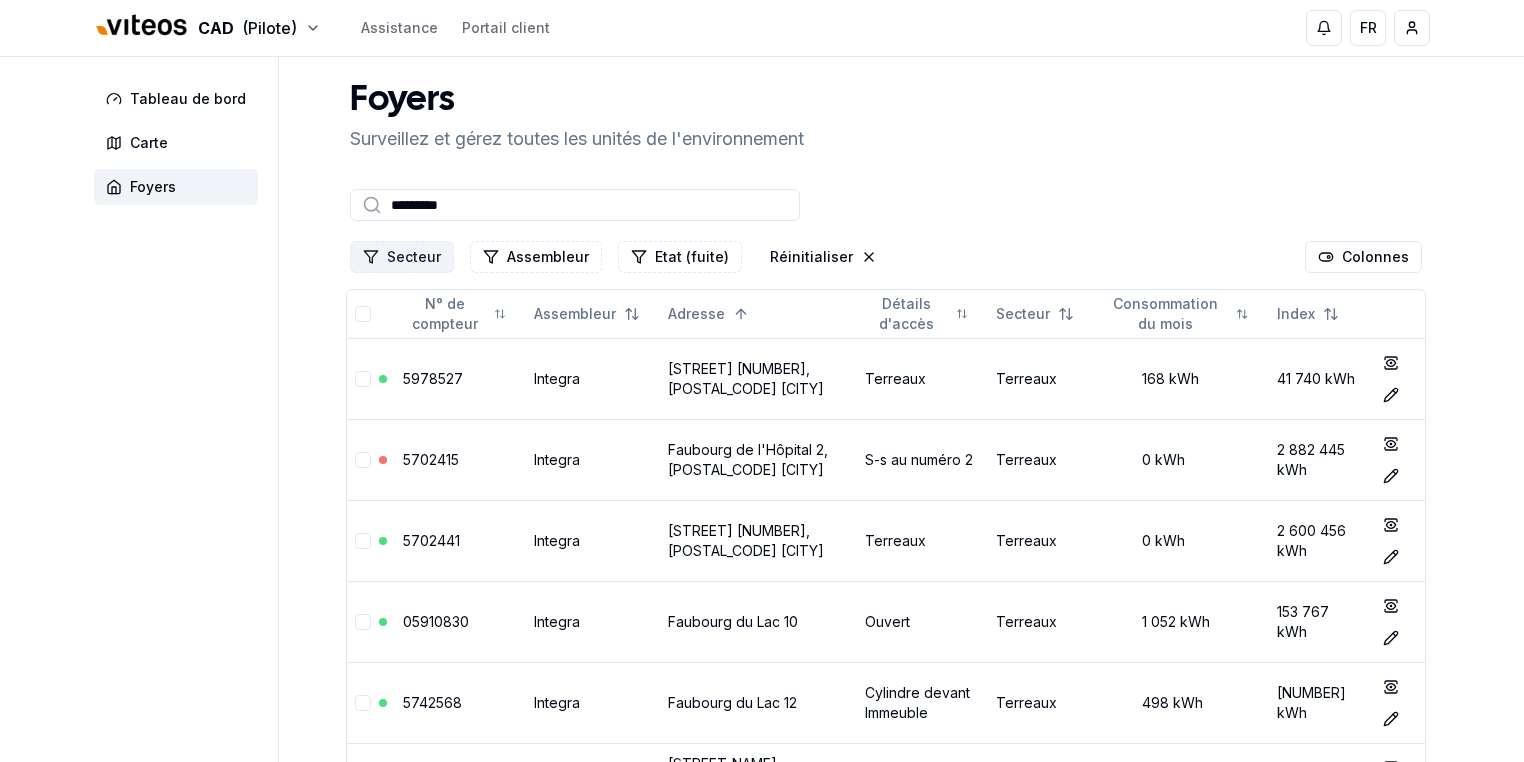 click on "Secteur" at bounding box center (402, 257) 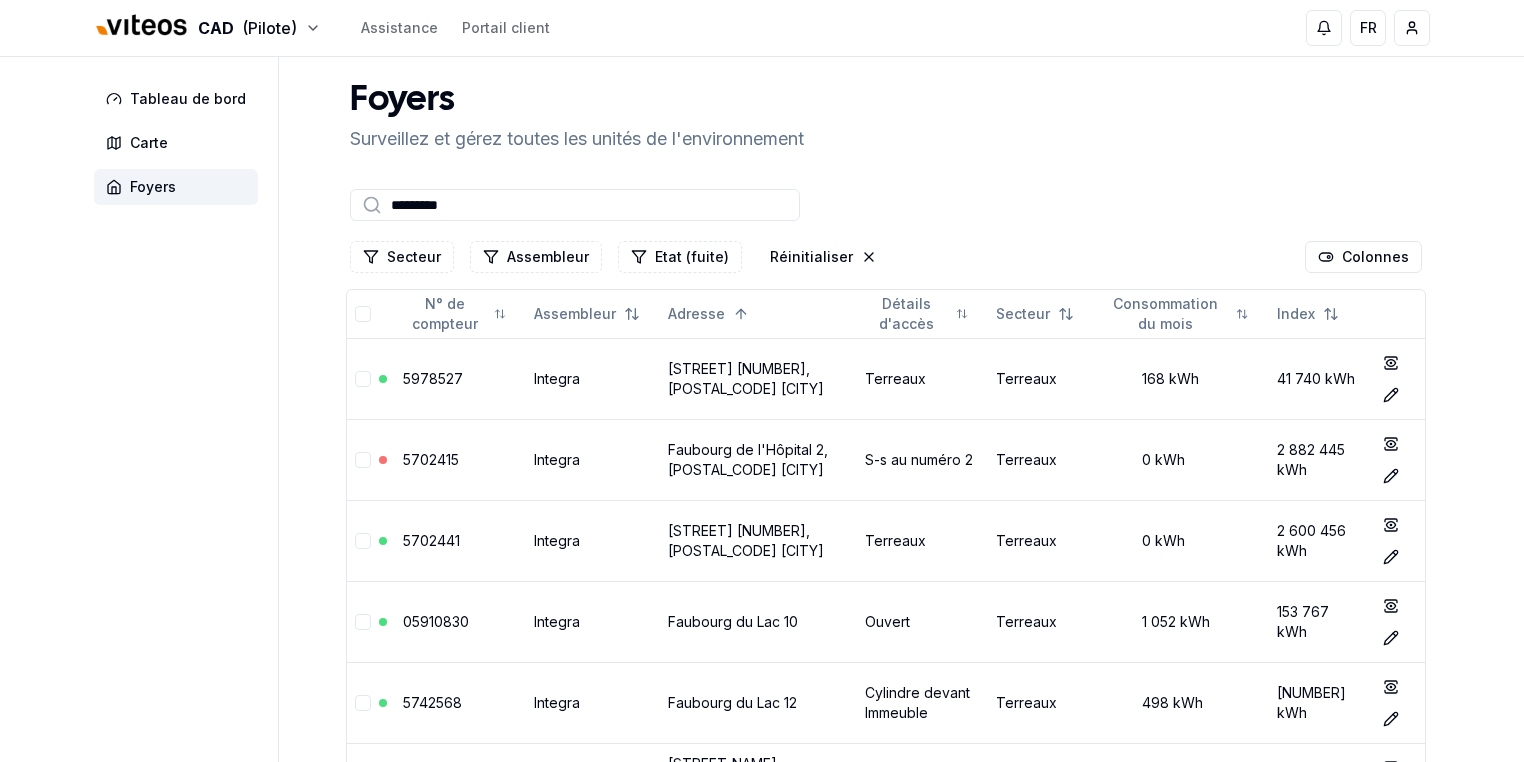 drag, startPoint x: 462, startPoint y: 204, endPoint x: 90, endPoint y: 152, distance: 375.61682 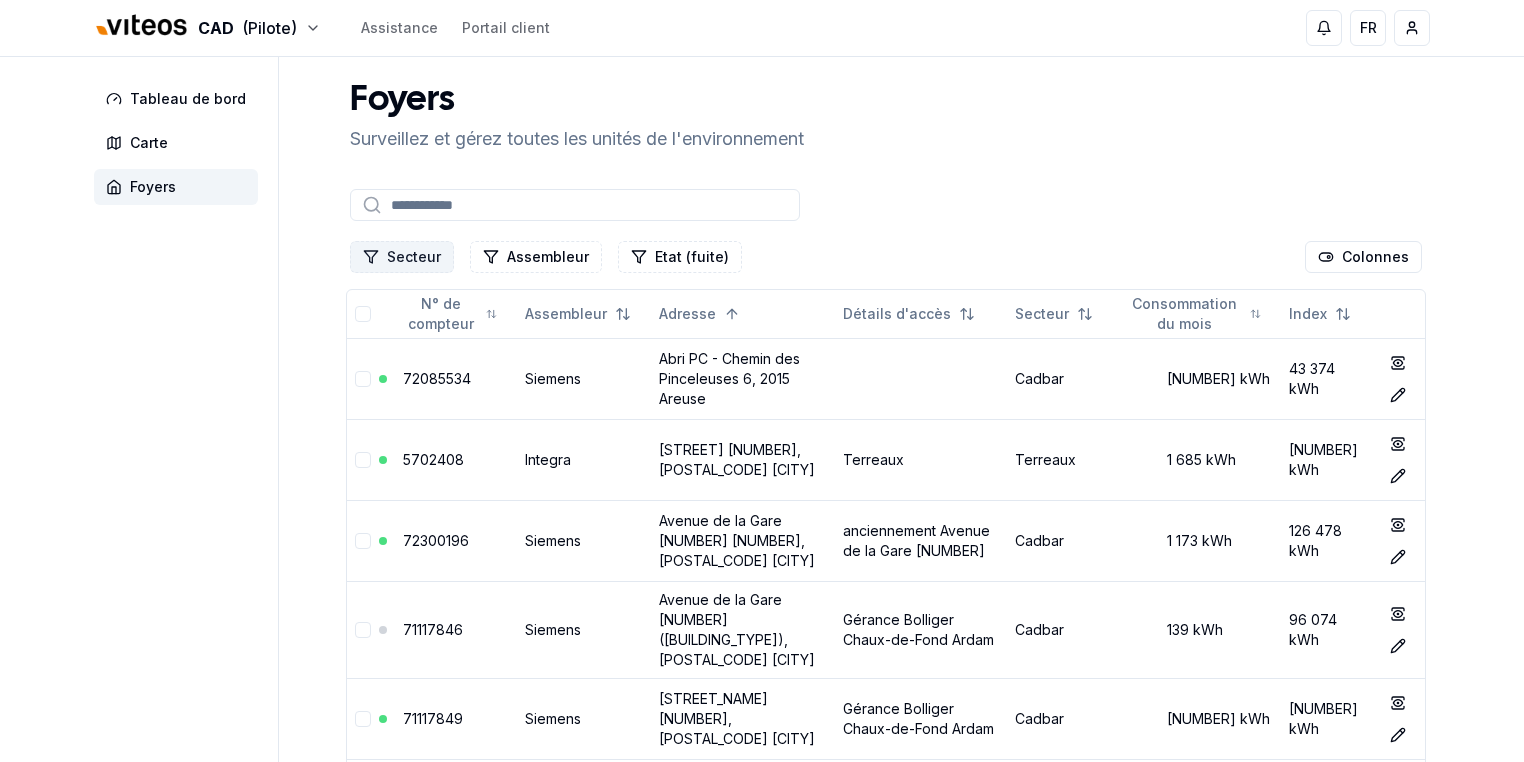 type 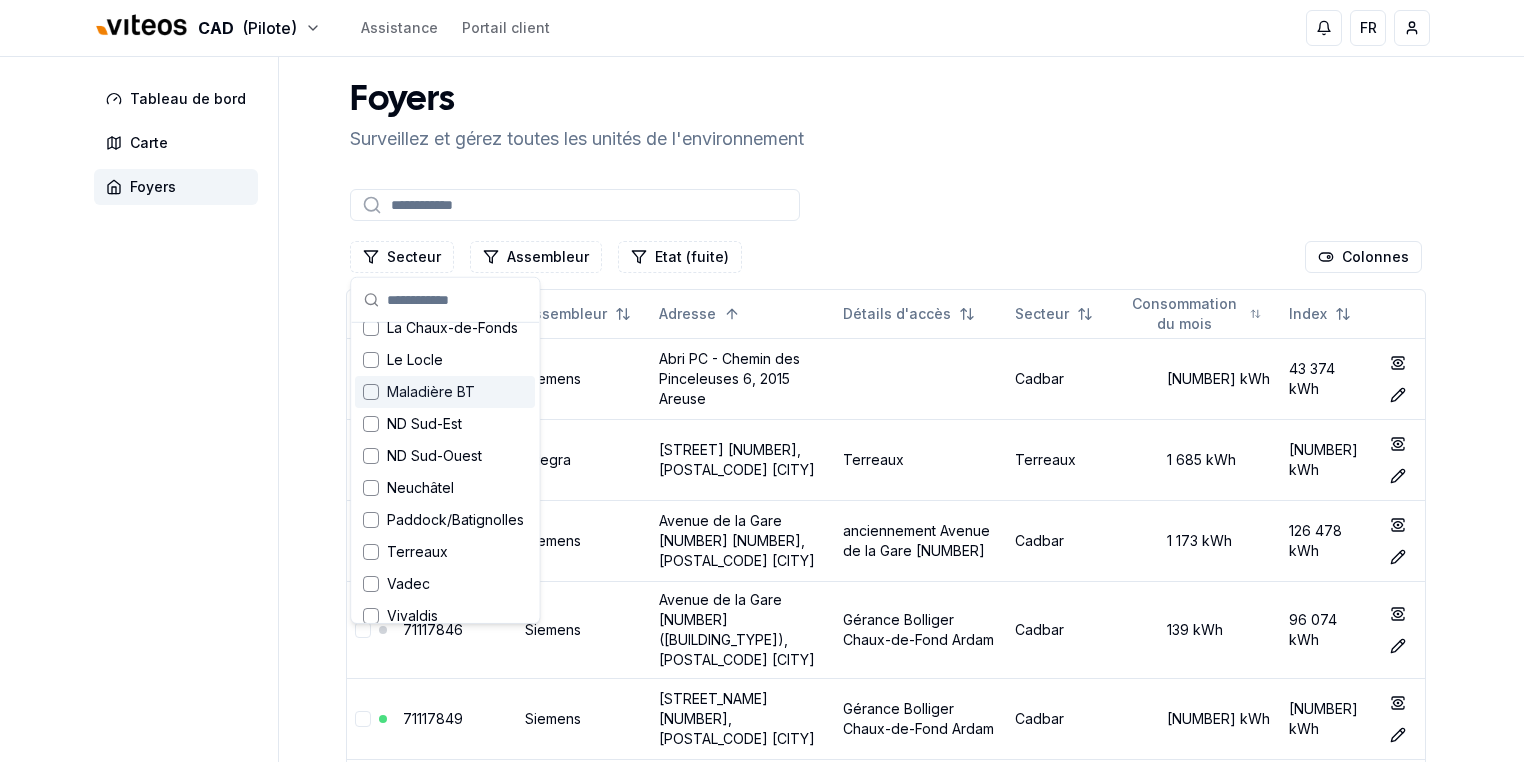 scroll, scrollTop: 188, scrollLeft: 0, axis: vertical 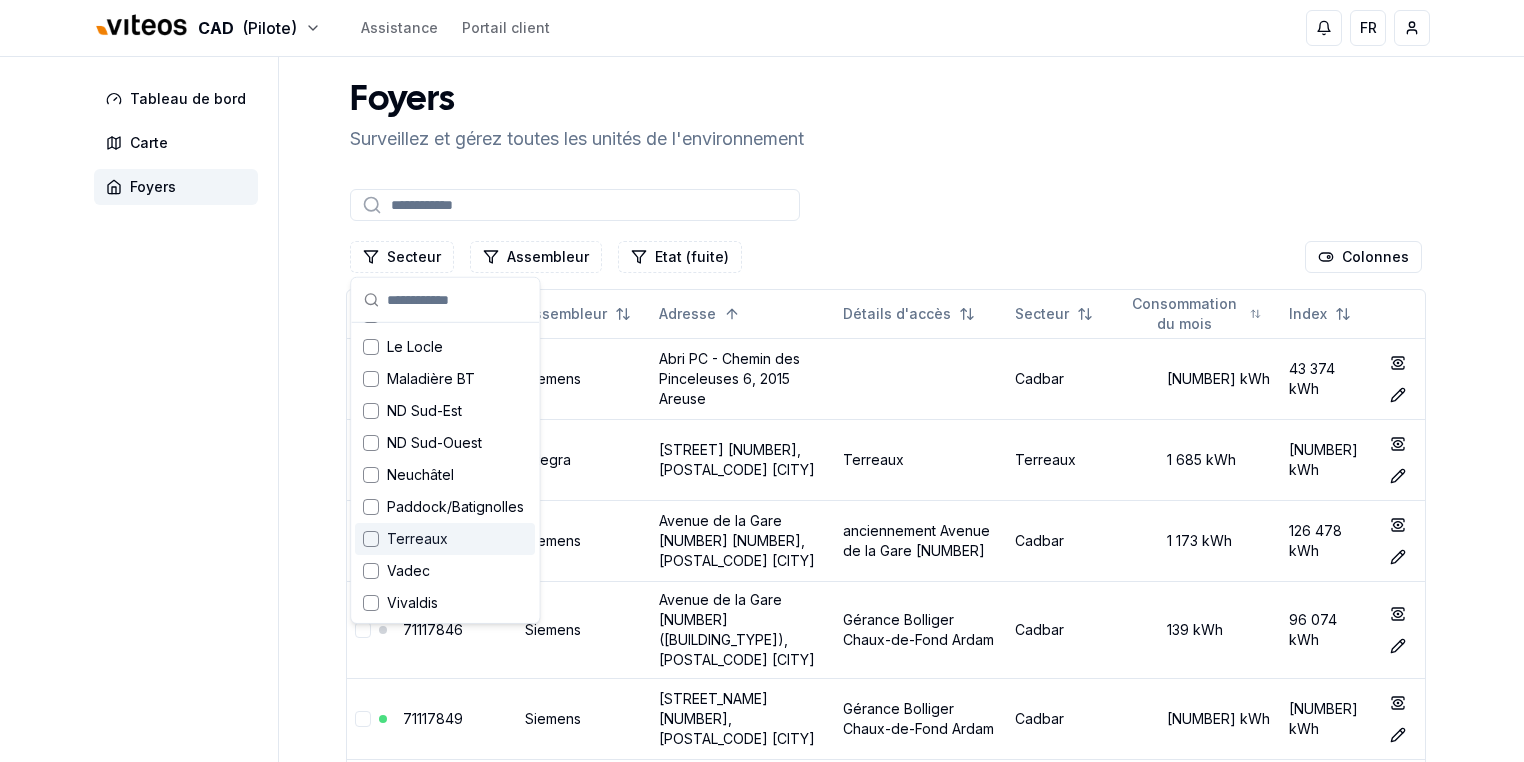 click at bounding box center [371, 539] 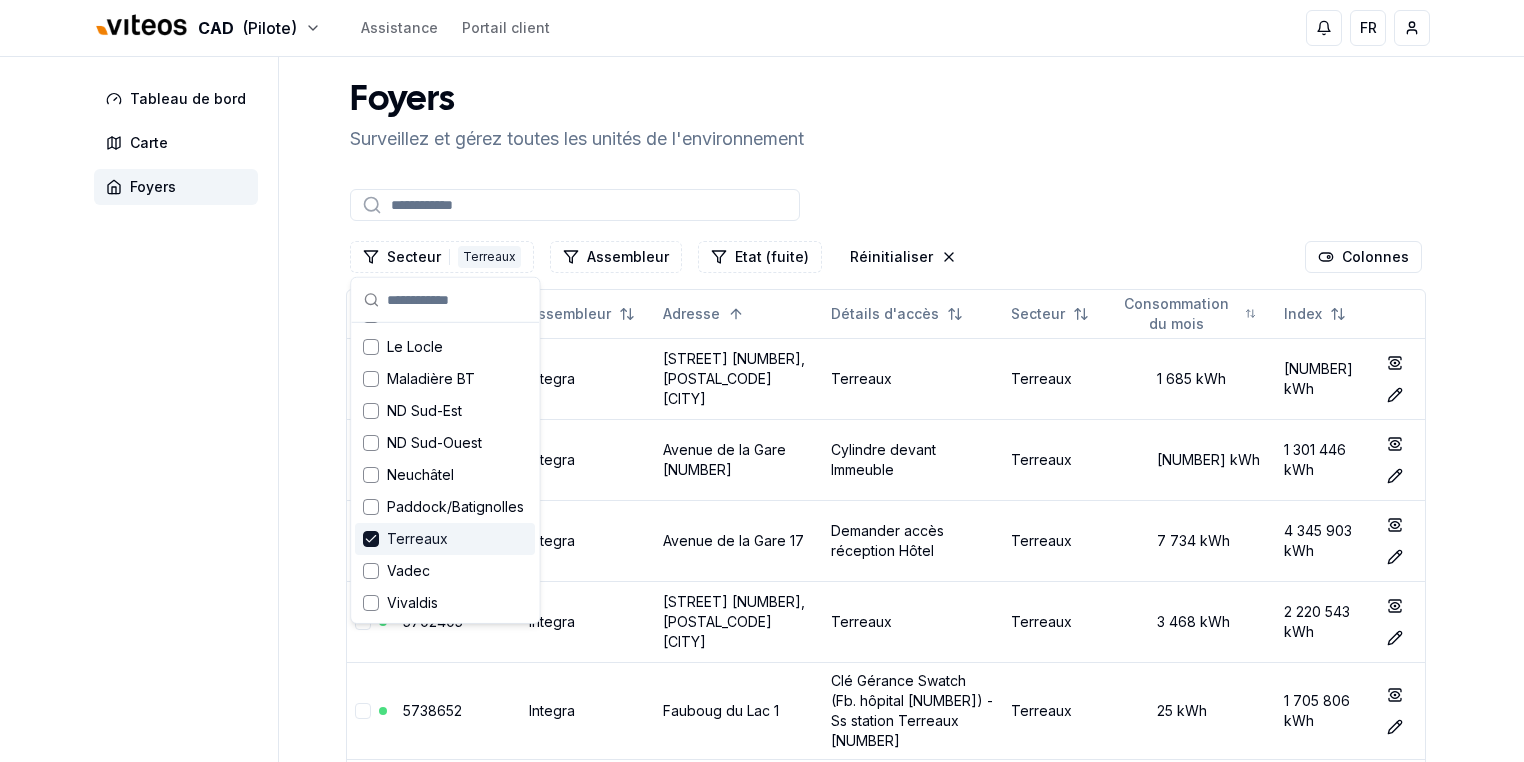 click on "Tableau de bord Carte Foyers Foyers Surveillez et gérez toutes les unités de l'environnement Secteur 1 Terreaux Assembleur Etat (fuite) Réinitialiser Colonnes N° de compteur Assembleur Adresse Détails d'accès Secteur Consommation du mois Index 5702408 Integra Avenue de la Gare 2, [POSTAL_CODE] [CITY] Terreaux Terreaux 1 685 kWh 1 184 352 kWh show Éditer 5702407 Integra Avenue de la Gare 15 Cylindre devant Immeuble Terreaux 2 044 kWh 1 301 446 kWh show Éditer 5702412 Integra Avenue de la Gare 17 Demander accès réception Hôtel Terreaux 7 734 kWh 4 345 903 kWh show Éditer 5702405 Integra Avenue DuPeyrou 7, [POSTAL_CODE] [CITY] Terreaux Terreaux 3 468 kWh 2 220 543 kWh show Éditer 5738652 Integra Faubourg du Lac 1 Clé Gérance Swatch (Fb. hôpital 3) - Ss station Terreaux 2 Terreaux 25 kWh 1 705 806 kWh show Éditer 5702415 Integra Faubourg de l'Hôpital 2, [POSTAL_CODE] [CITY] S-s au numéro 2 Terreaux 0 kWh 2 882 445 kWh show Éditer 5702441 Integra Faubourg de l'Hôpital 3, [POSTAL_CODE] [CITY] Terreaux Terreaux" at bounding box center (762, 972) 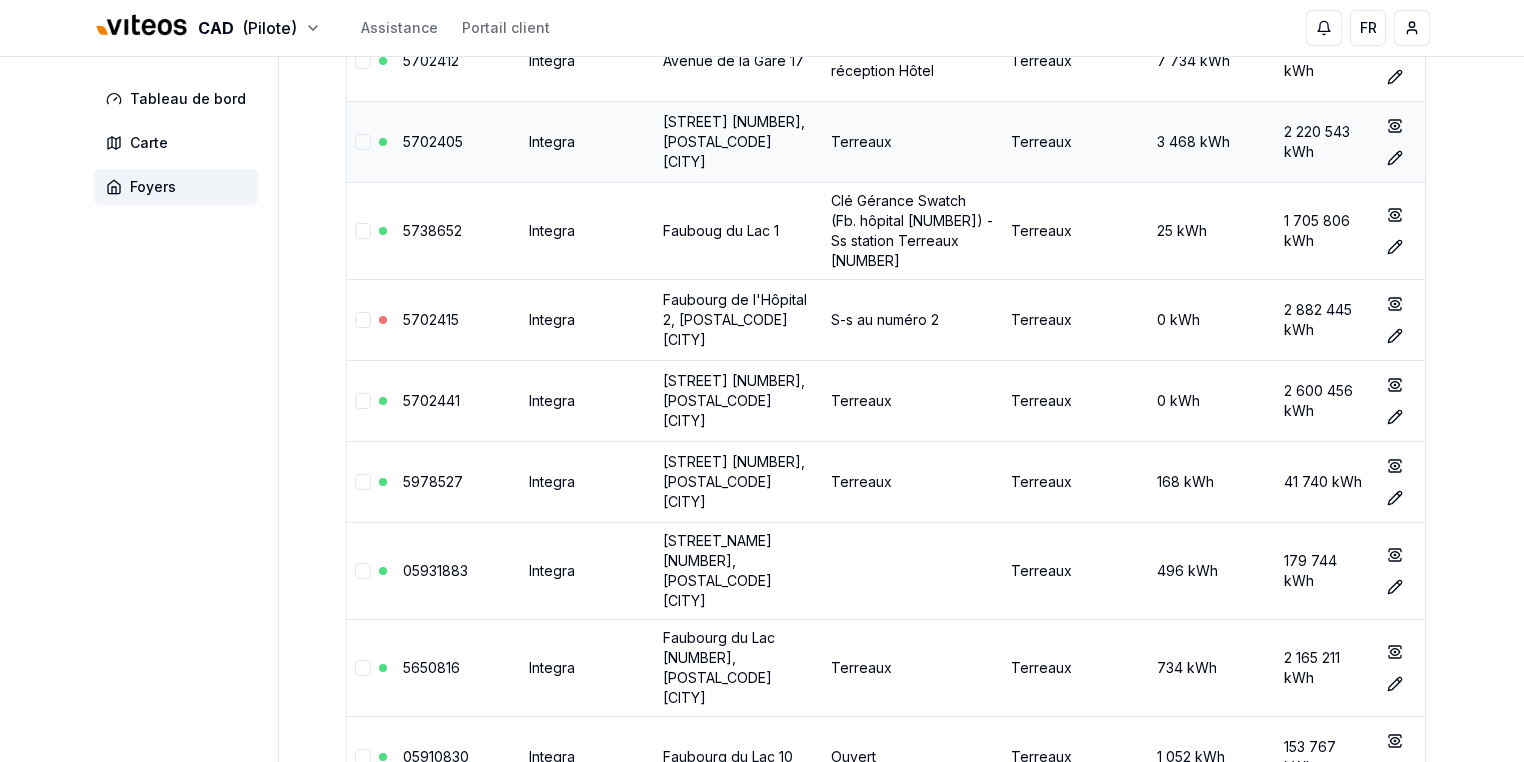 scroll, scrollTop: 0, scrollLeft: 0, axis: both 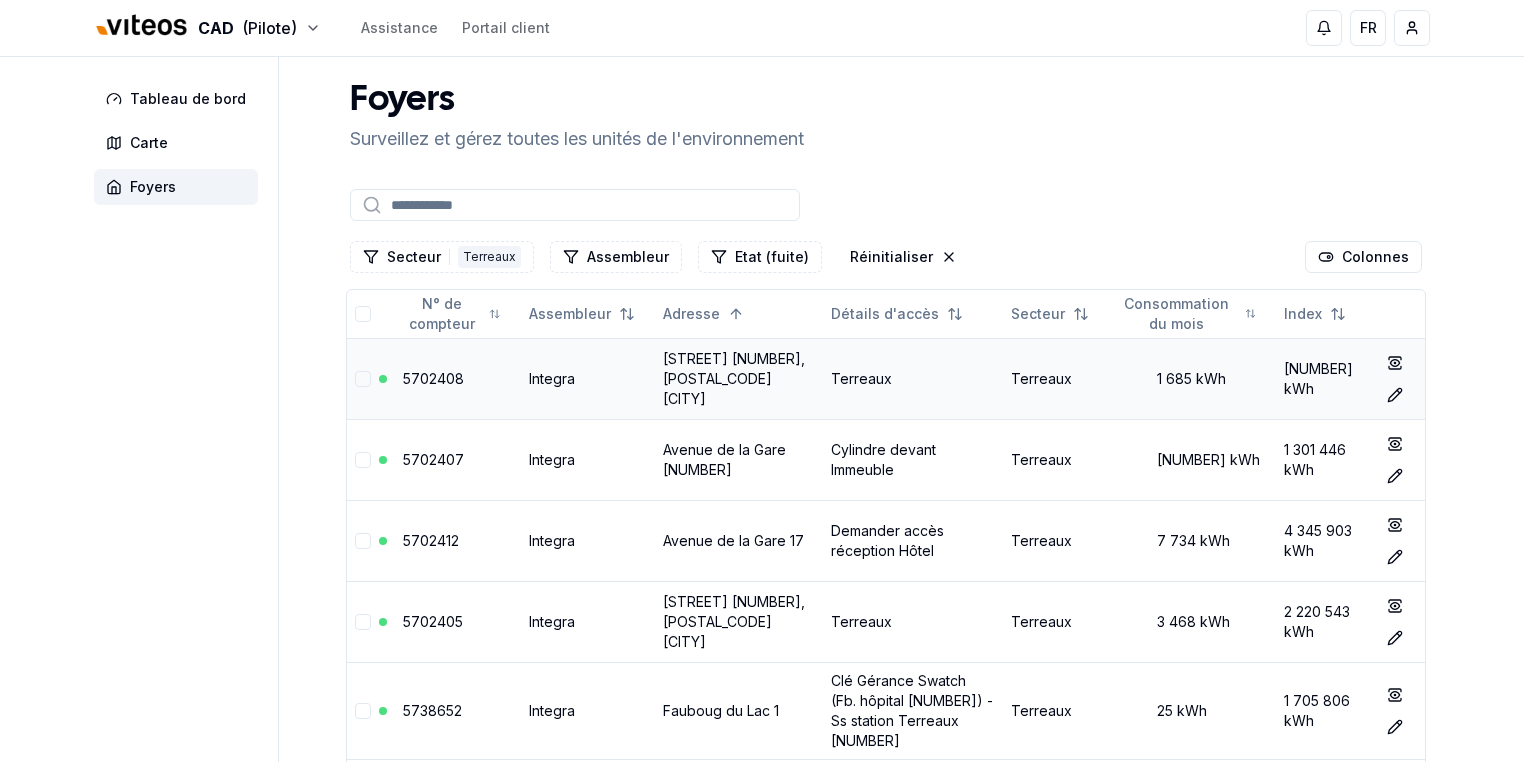 click on "[STREET] [NUMBER], [POSTAL_CODE] [CITY]" at bounding box center [734, 378] 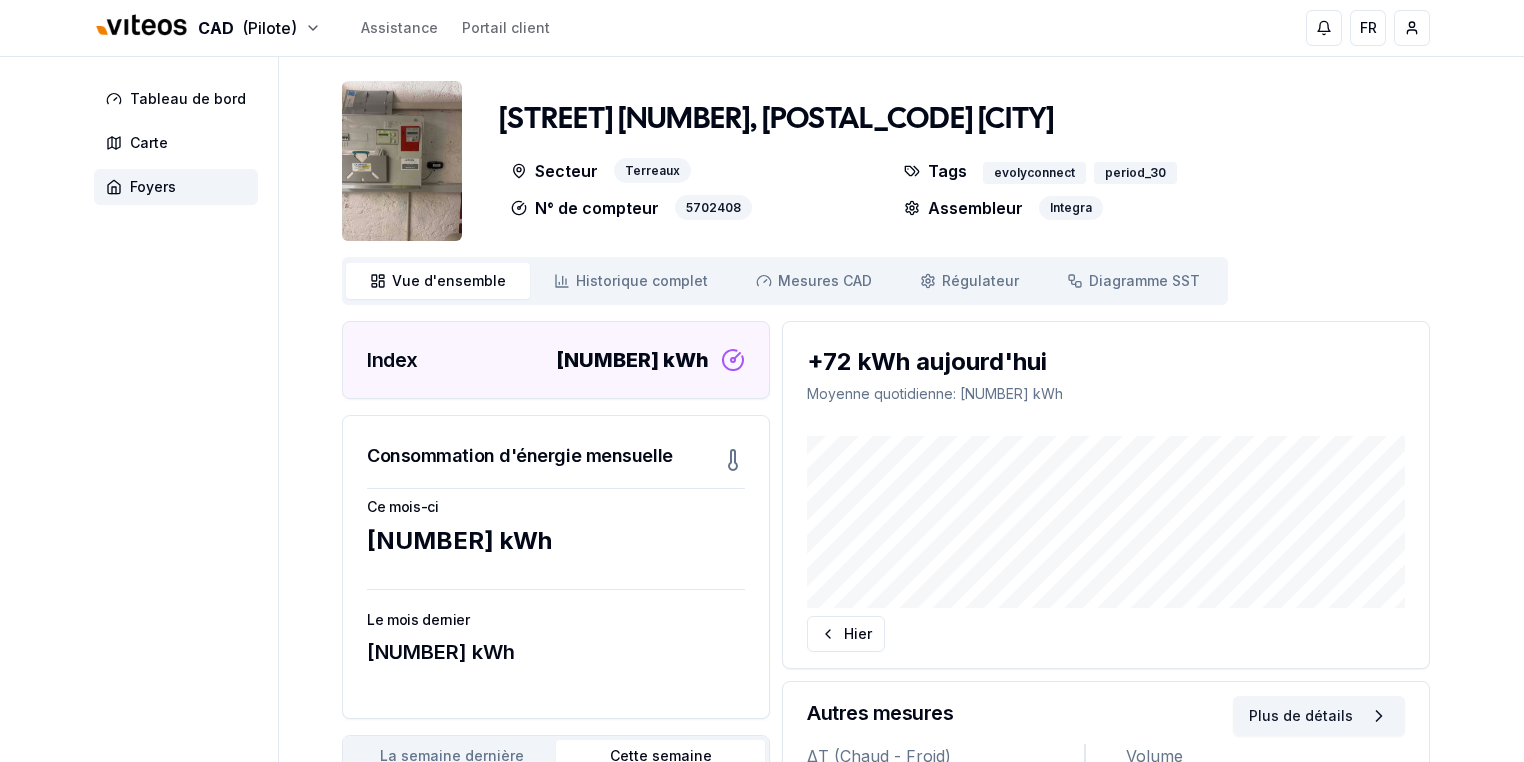 click on "evolyconnect period_30" at bounding box center (1084, 171) 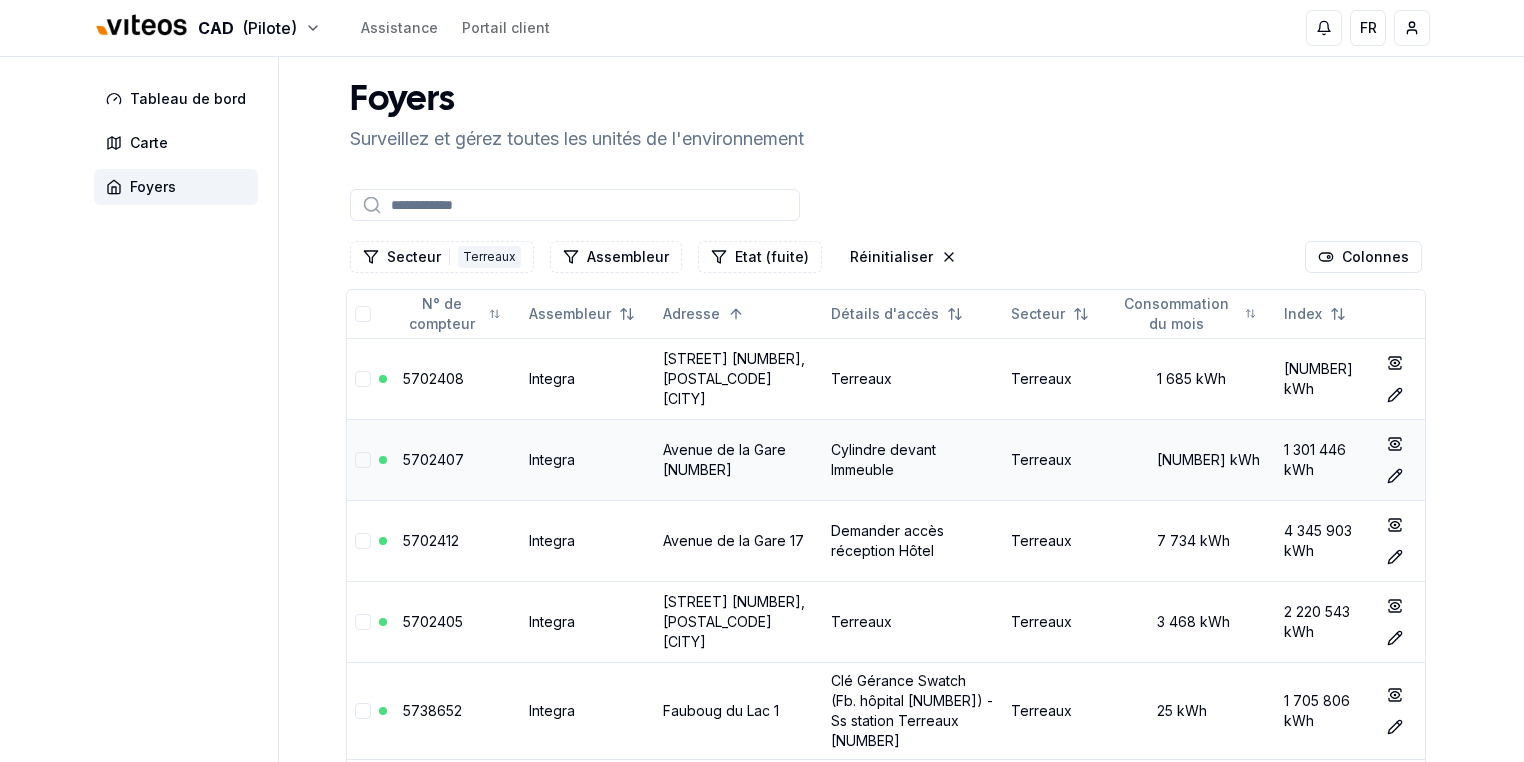 click on "Avenue de la Gare [NUMBER]" at bounding box center (724, 459) 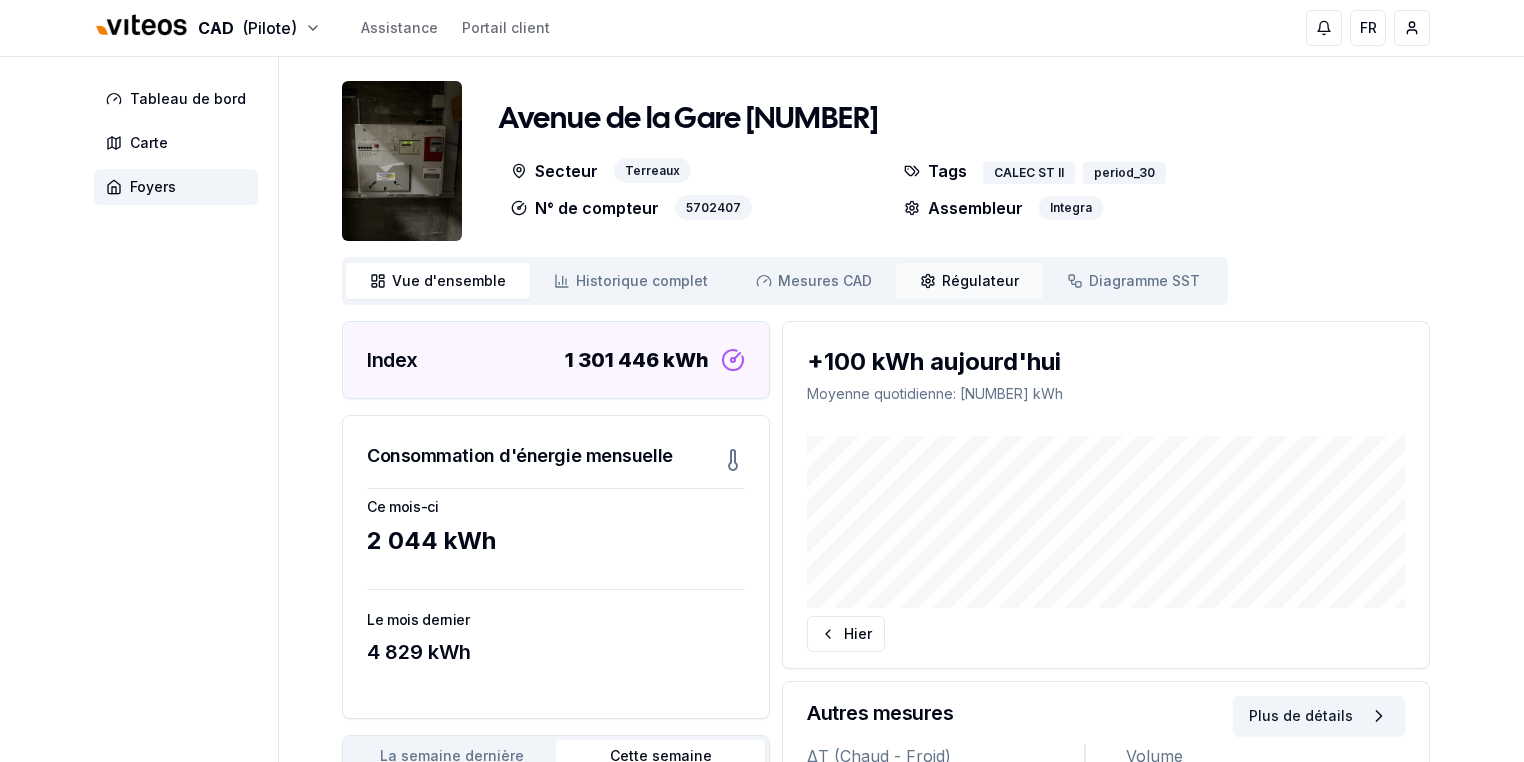 click on "Régulateur" at bounding box center [980, 281] 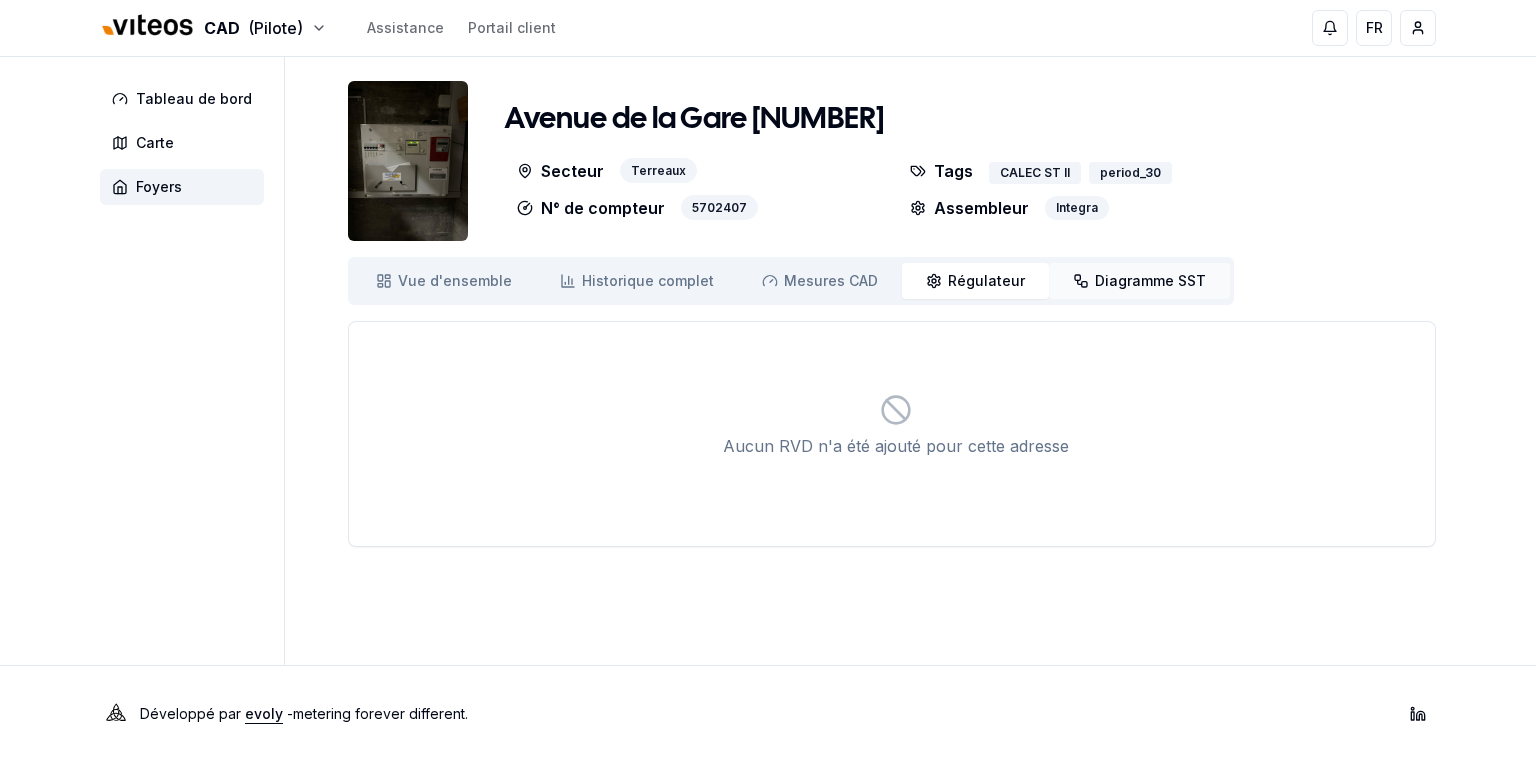 click on "Diagramme SST" at bounding box center [1150, 281] 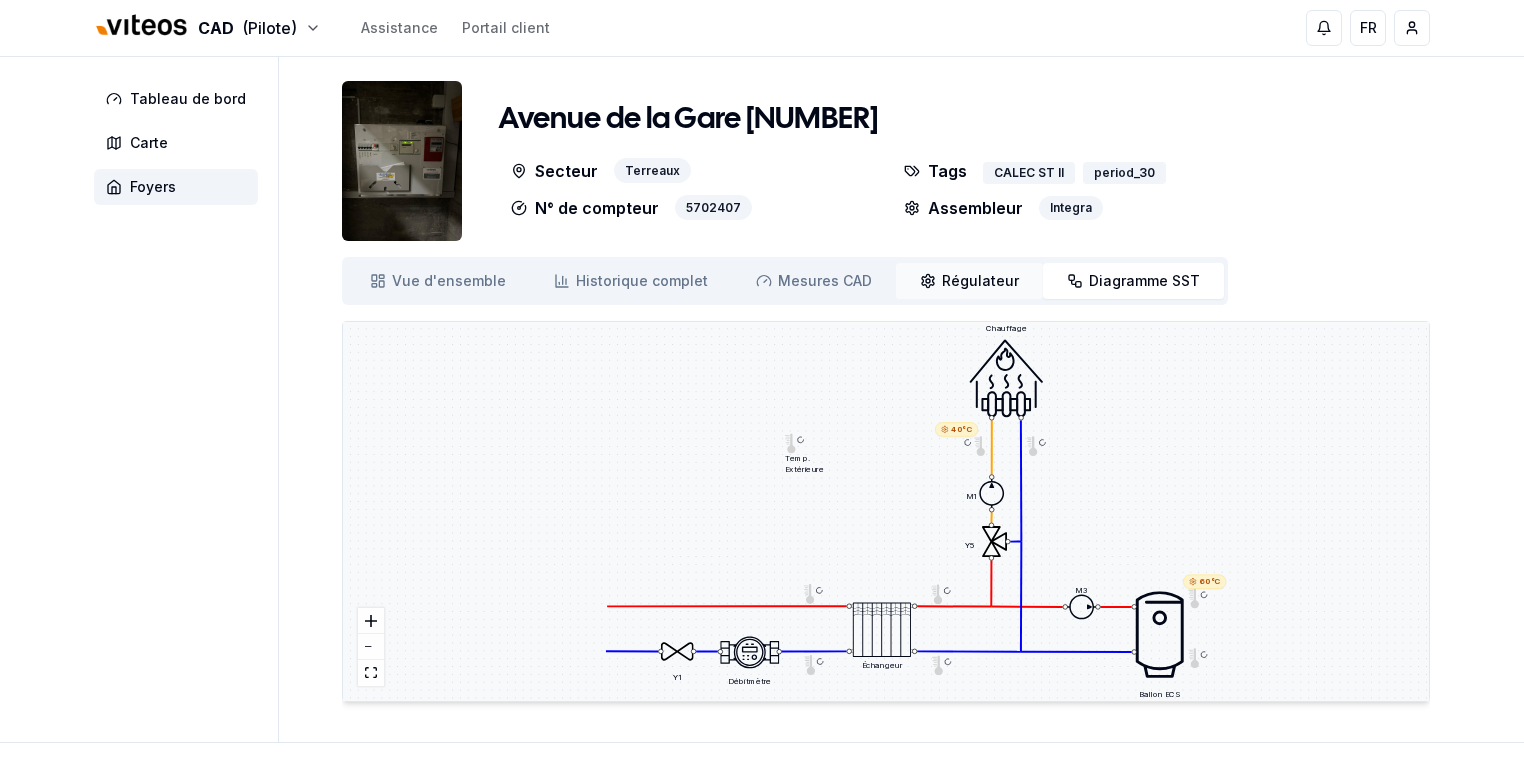 click on "Régulateur" at bounding box center [980, 281] 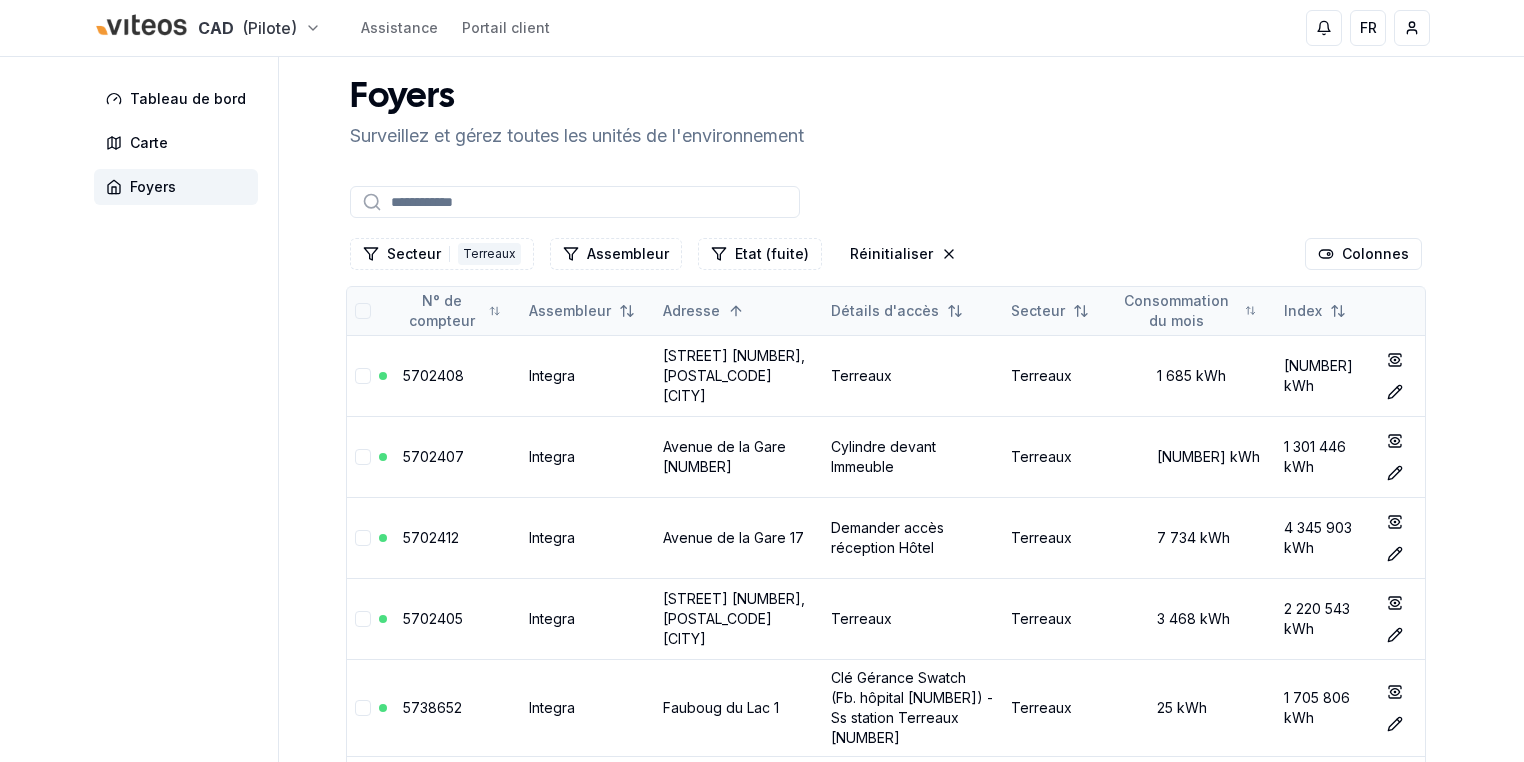 scroll, scrollTop: 0, scrollLeft: 0, axis: both 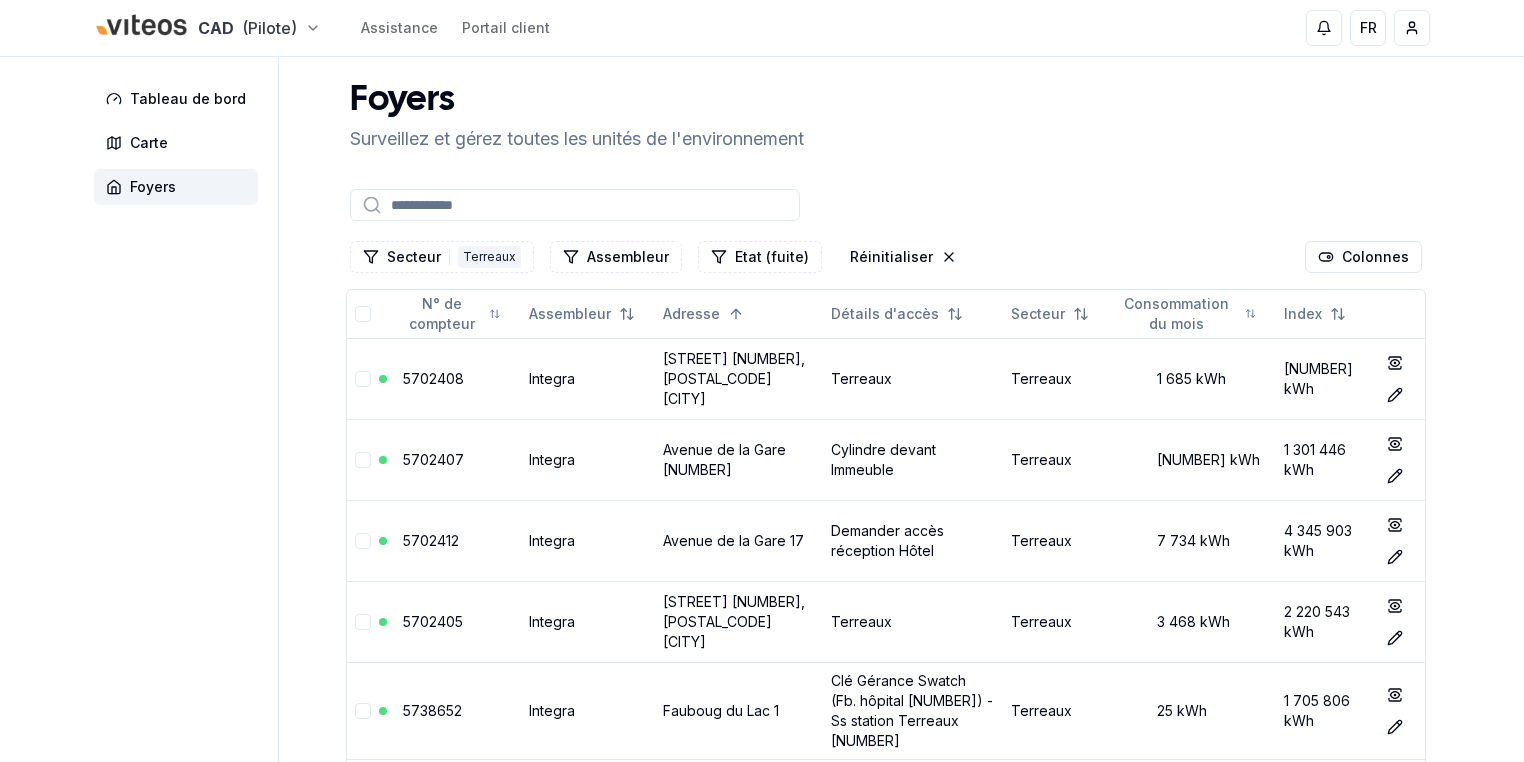 click on "Foyers" at bounding box center (577, 101) 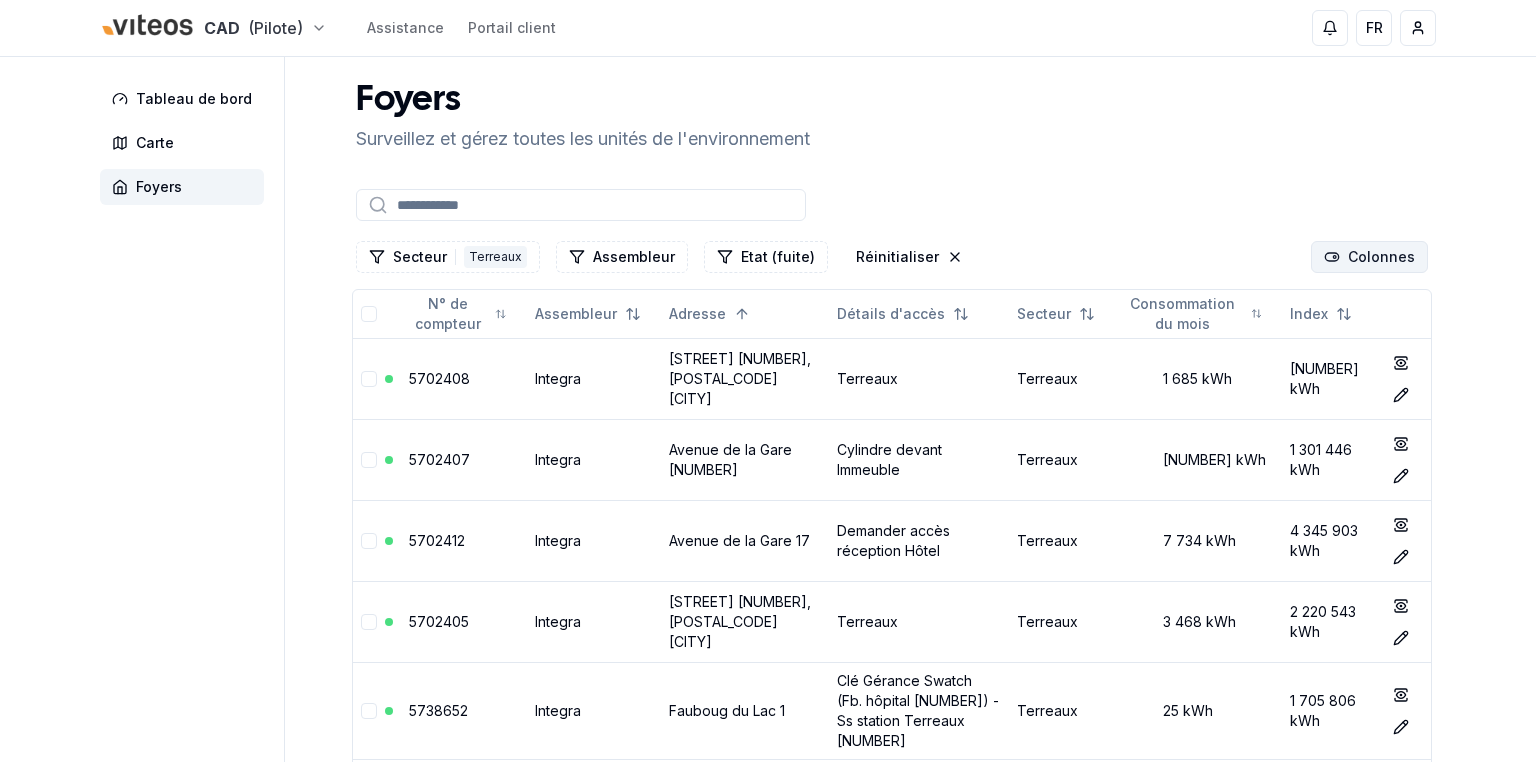 click on "CAD (Pilote) Assistance Portail client FR [NAME] Tableau de bord Carte Foyers Foyers Surveillez et gérez toutes les unités de l'environnement ******** Secteur Assembleur Etat (fuite) Réinitialiser Colonnes N° de compteur Assembleur Adresse Détails d'accès Secteur Consommation du mois Index 5978527 Integra Faubourg de l'Hôpital 19, [POSTAL_CODE] [CITY] Terreaux Terreaux 168 kWh 41 740 kWh show Éditer 5702415 Integra Faubourg de l'Hôpital 2, [POSTAL_CODE] [CITY] S-s au numéro 2 Terreaux 0 kWh 2 882 445 kWh show Éditer 5702441 Integra Faubourg de l'Hôpital 3, [POSTAL_CODE] [CITY] Terreaux Terreaux 0 kWh 2 600 456 kWh show Éditer 05910830 Integra Faubourg du Lac 10 Ouvert Terreaux 1 052 kWh 153 767 kWh show Éditer 5742568 Integra Faubourg du Lac 12 Cylindre devant Immeuble Terreaux 498 kWh 680 502 kWh show Éditer 05931883 Integra Faubourg du Lac 2, [POSTAL_CODE] [CITY] Terreaux 496 kWh 179 744 kWh show Éditer 5650816 Integra Faubourg du Lac 5, [POSTAL_CODE] [CITY] Terreaux Terreaux 734 kWh 2 165 211 kWh show Éditer 0 sur 7 ligne(s) sélectionnée(s). Lignes par page" at bounding box center (768, 992) 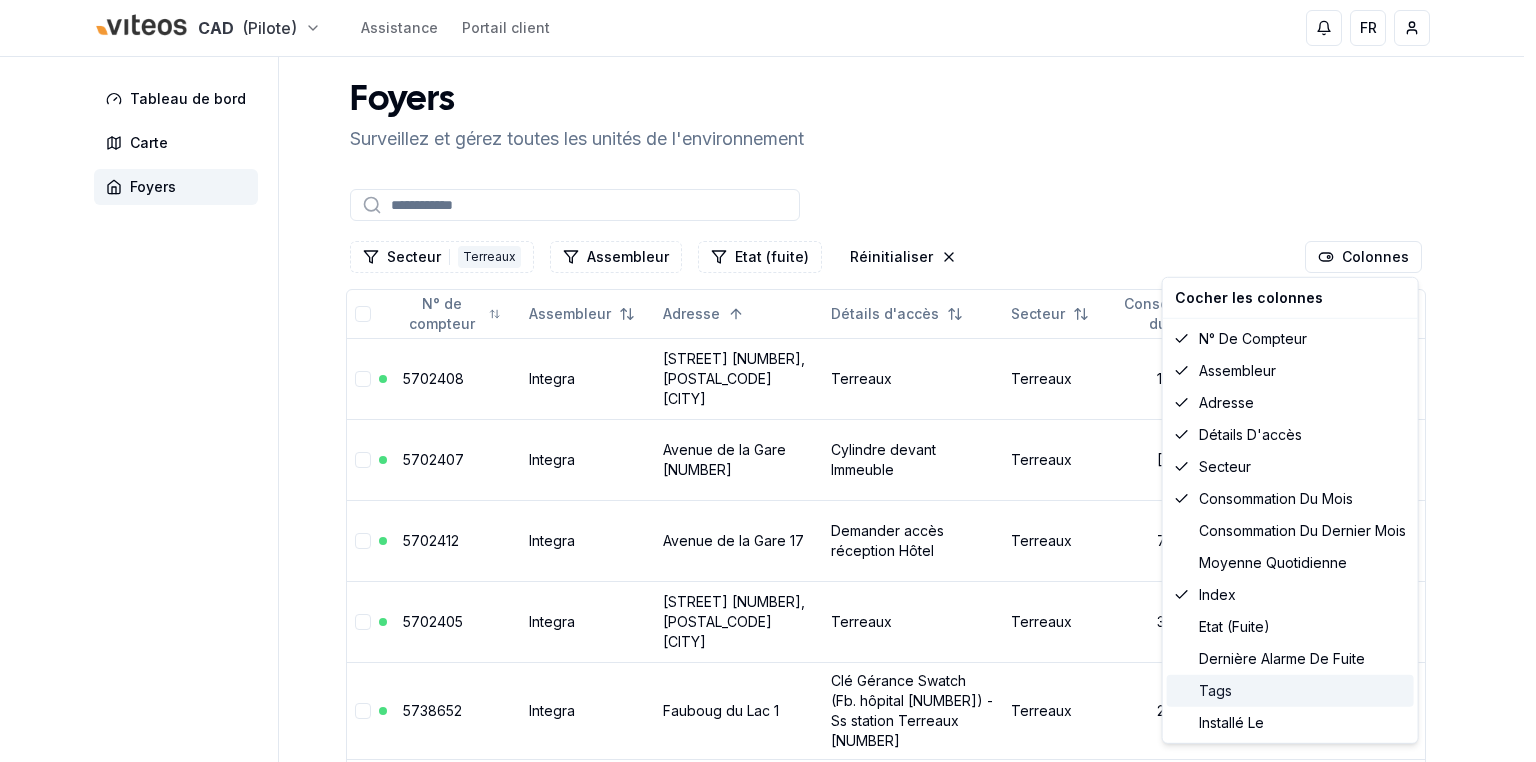 click on "Tags" at bounding box center (1290, 691) 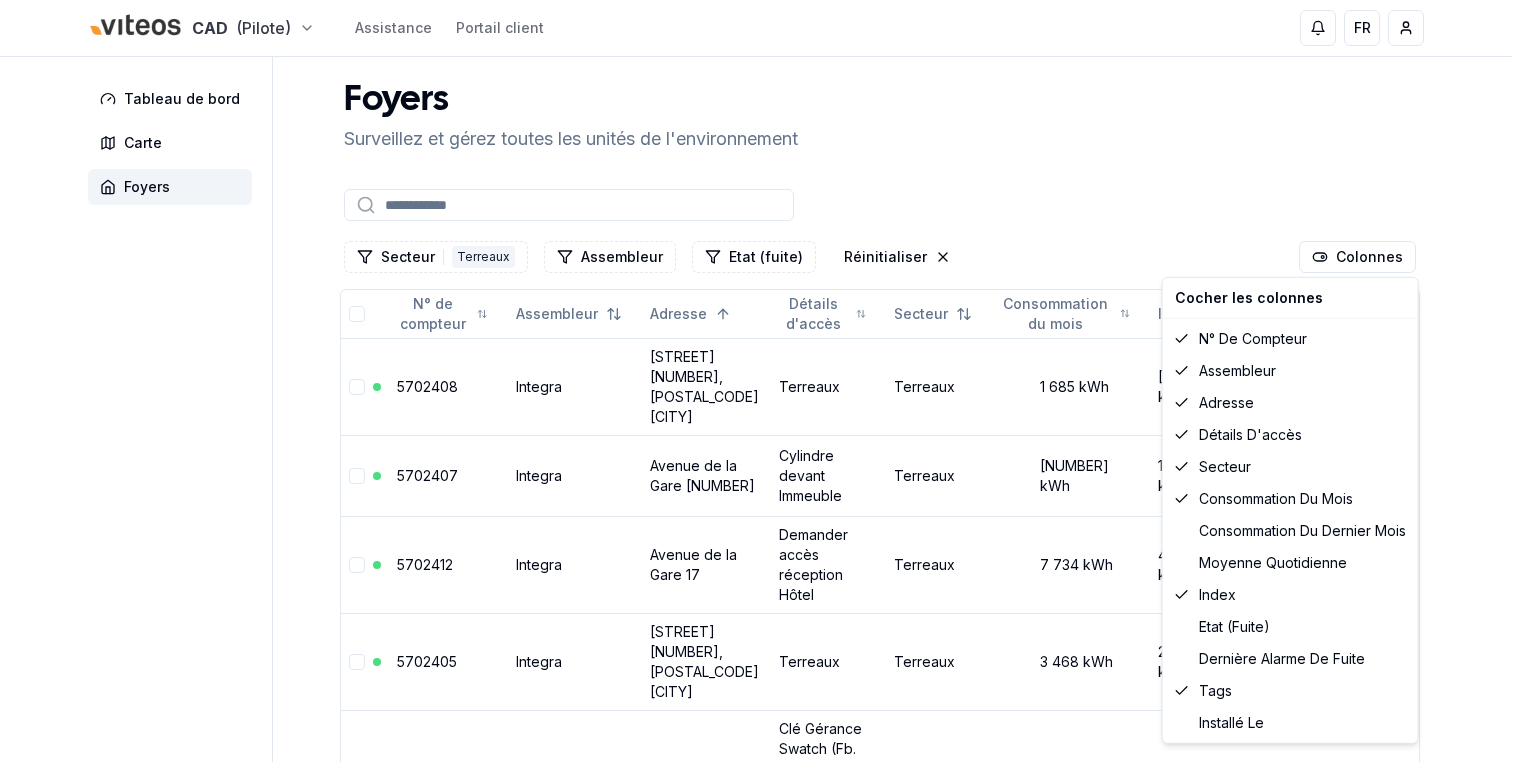 click on "CAD (Pilote) Assistance Portail client FR Federico Loriso Tableau de bord Carte Foyers Foyers Surveillez et gérez toutes les unités de l'environnement Secteur 1 Terreaux Assembleur Etat (fuite) Réinitialiser Colonnes N° de compteur Assembleur Adresse Détails d'accès Secteur Consommation du mois Index Tags 5702408 Integra Avenue de la Gare 2, 2000 Neuchâtel Terreaux Terreaux 1 685 kWh 1 184 352 kWh evolyconnect period_30 show Éditer 5702407 Integra Avenue de la Gare 15 Cylindre devant Immeuble Terreaux 2 044 kWh 1 301 446 kWh CALEC ST II period_30 show Éditer 5702412 Integra Avenue de la Gare 17  Demander accès réception Hôtel  Terreaux 7 734 kWh 4 345 903 kWh CALEC ST II period_30 show Éditer 5702405 Integra Avenue DuPeyrou 7, 2000 Neuchâtel Terreaux Terreaux 3 468 kWh 2 220 543 kWh evolyconnect period_30 show Éditer 5738652 Integra Fauboug du Lac 1 Clé Gérance Swatch (Fb. hôpital 3) - Ss station Terreaux 2 Terreaux 25 kWh 1 705 806 kWh CALEC ST II period_30 show Éditer 5702415 Integra show" at bounding box center (762, 1104) 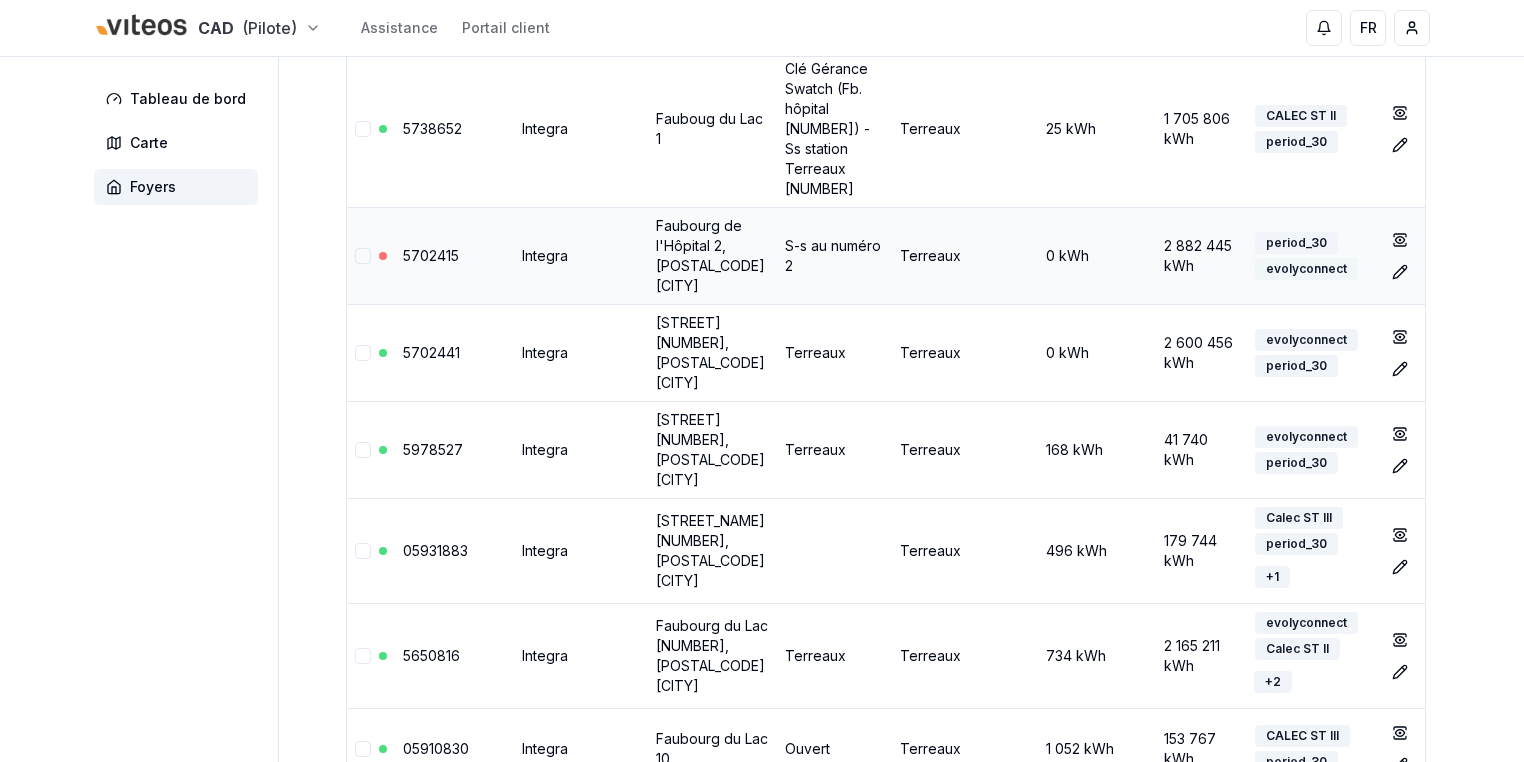 scroll, scrollTop: 720, scrollLeft: 0, axis: vertical 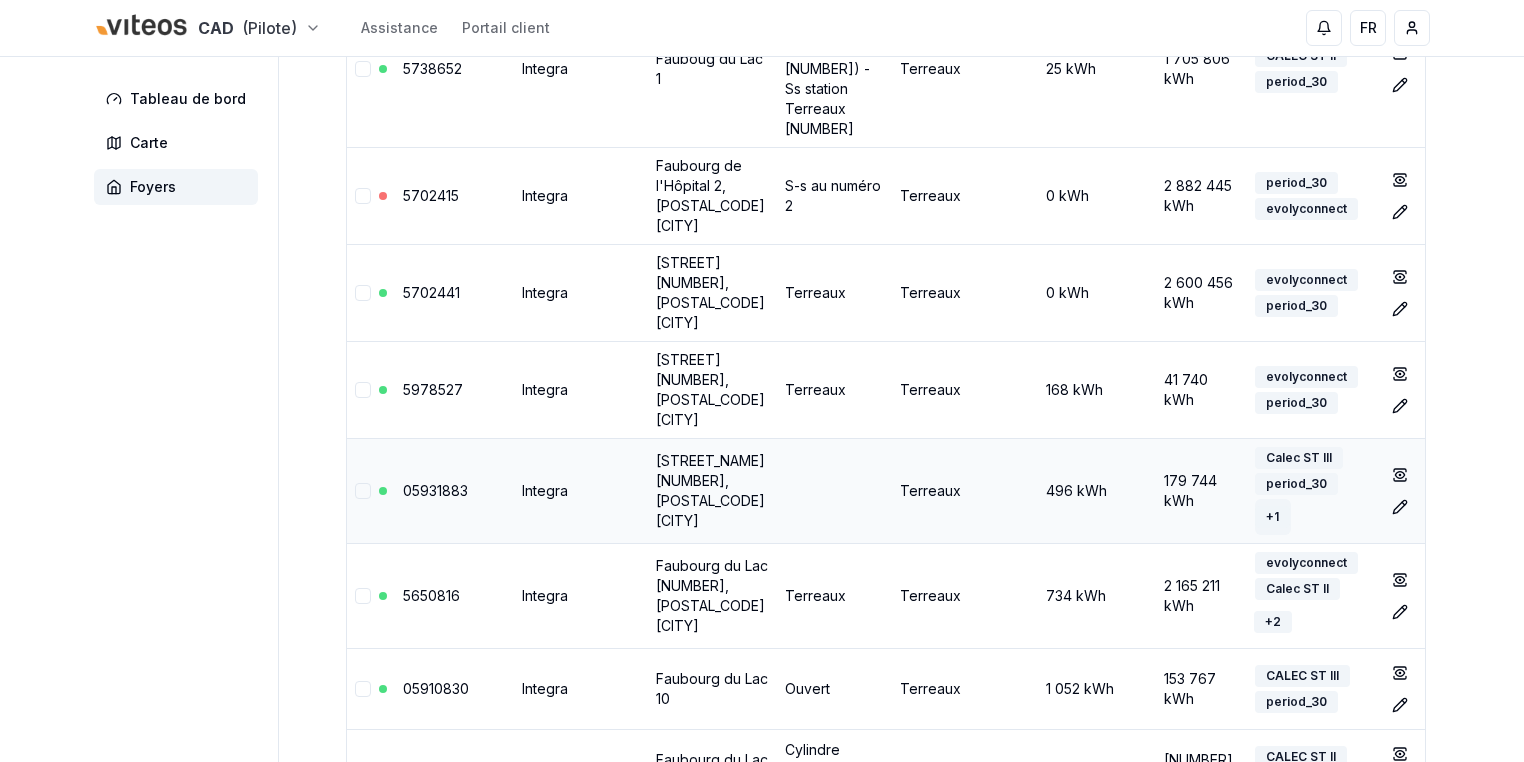 click on "+ 1" at bounding box center (1272, 517) 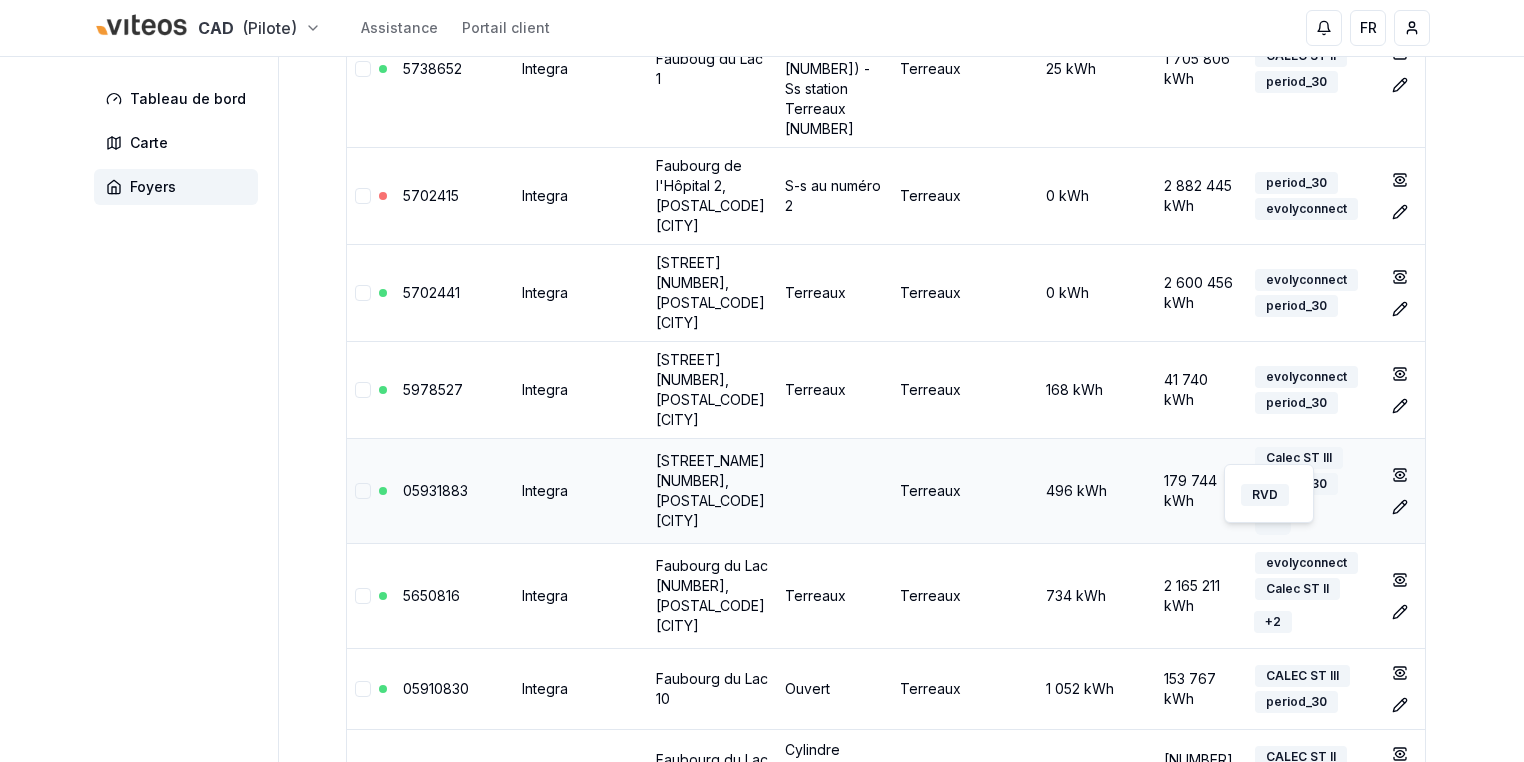 click on "+ 1" at bounding box center (1272, 517) 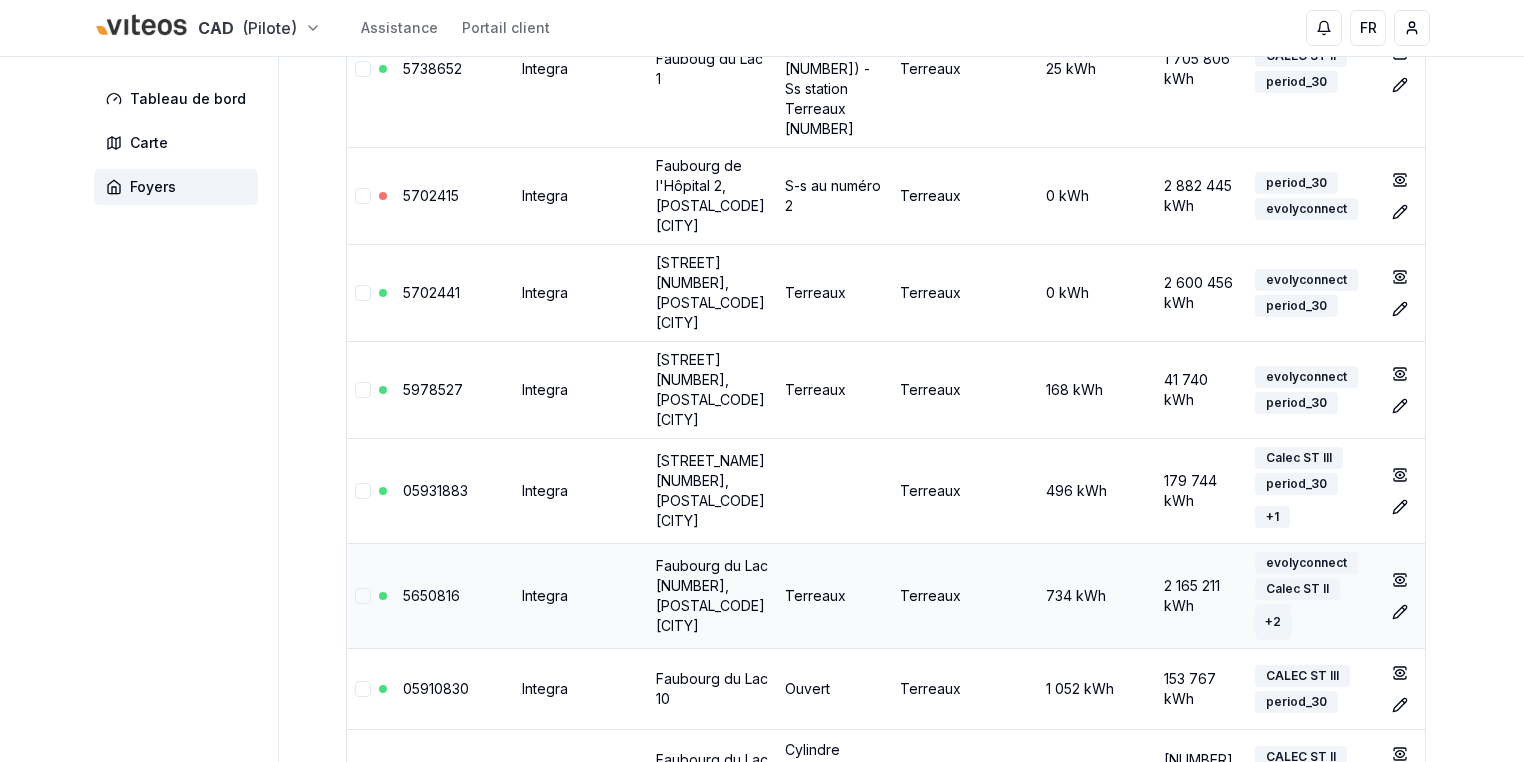 click on "+ [NUMBER]" at bounding box center [1273, 622] 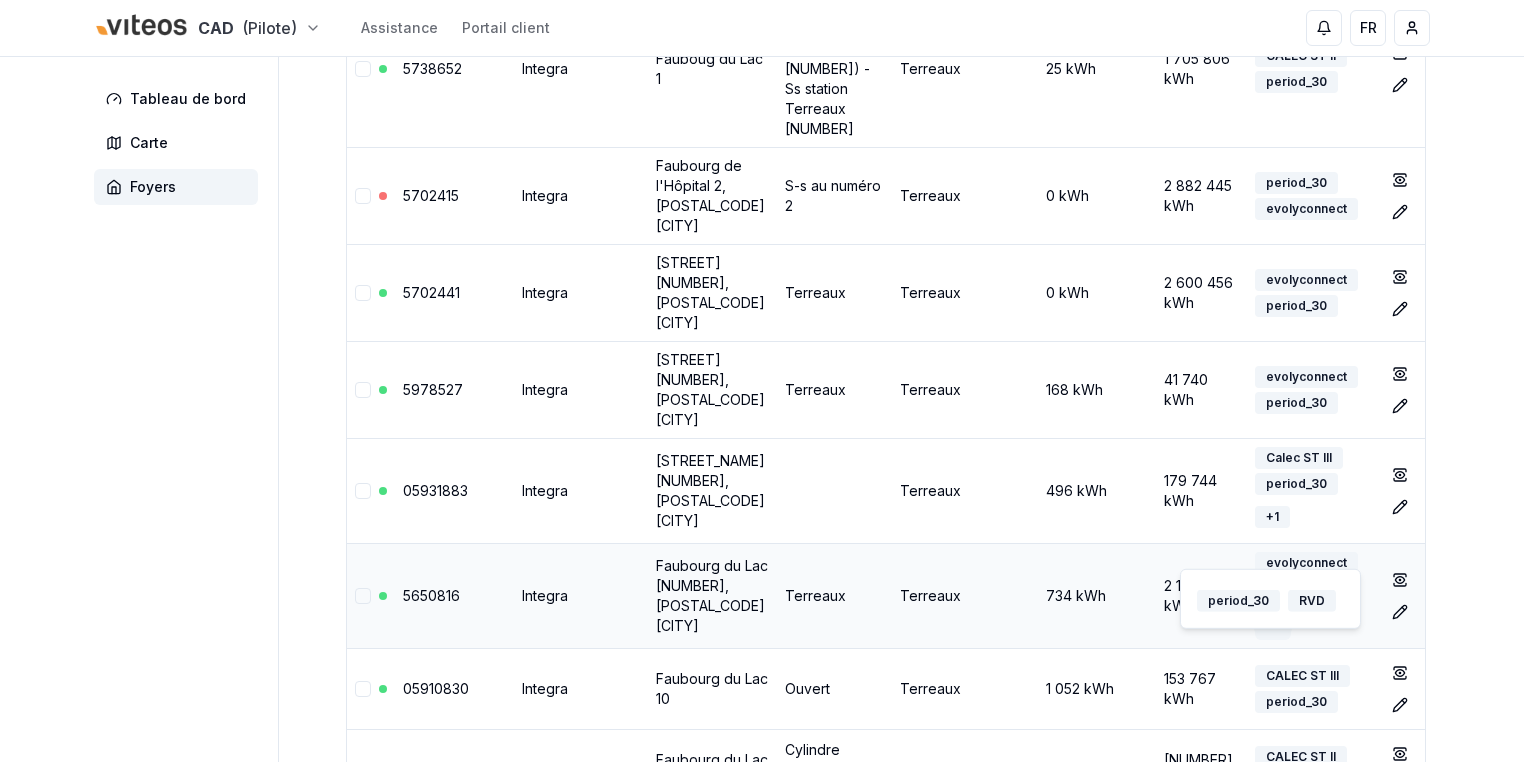 click on "+ [NUMBER]" at bounding box center (1273, 622) 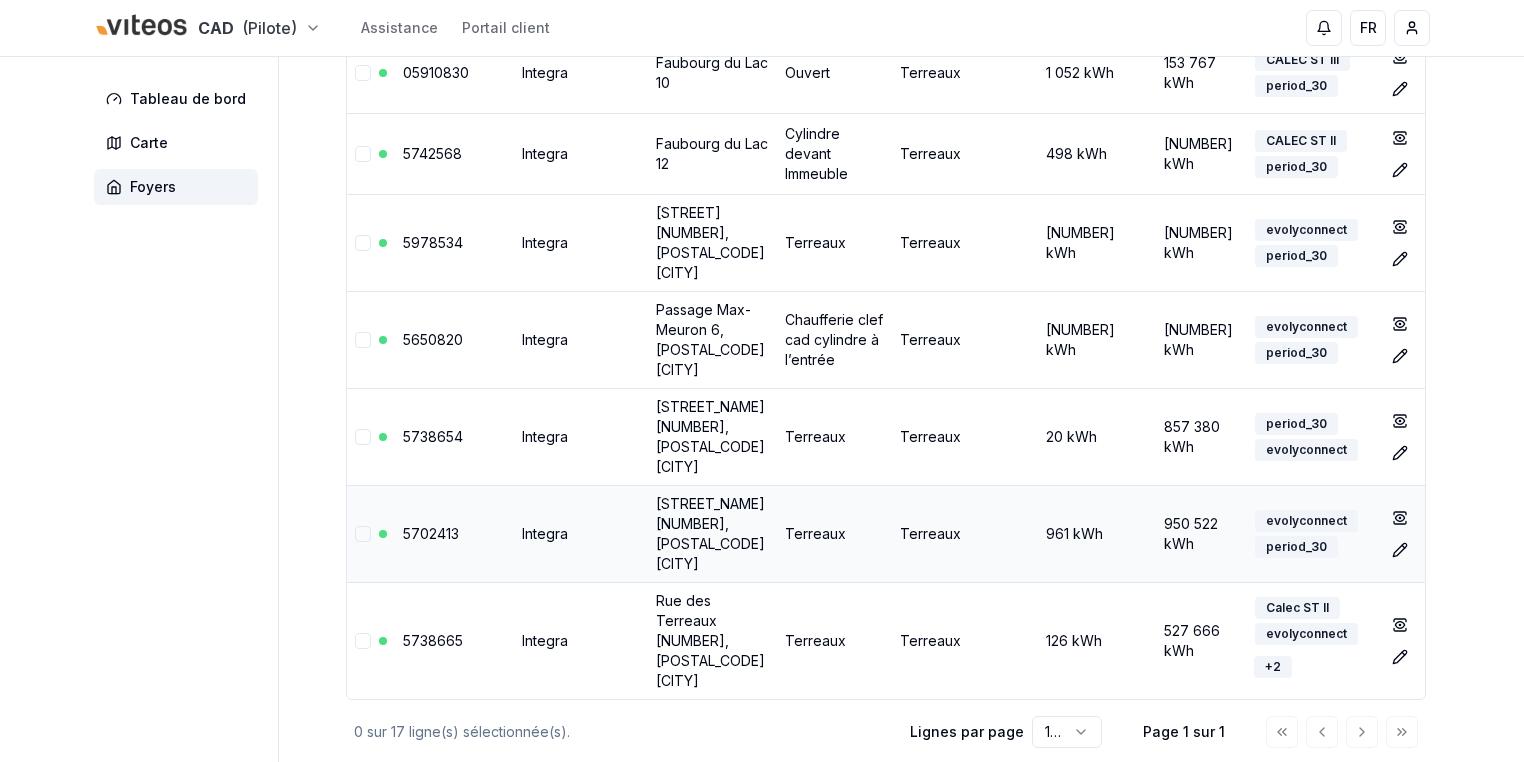 scroll, scrollTop: 1356, scrollLeft: 0, axis: vertical 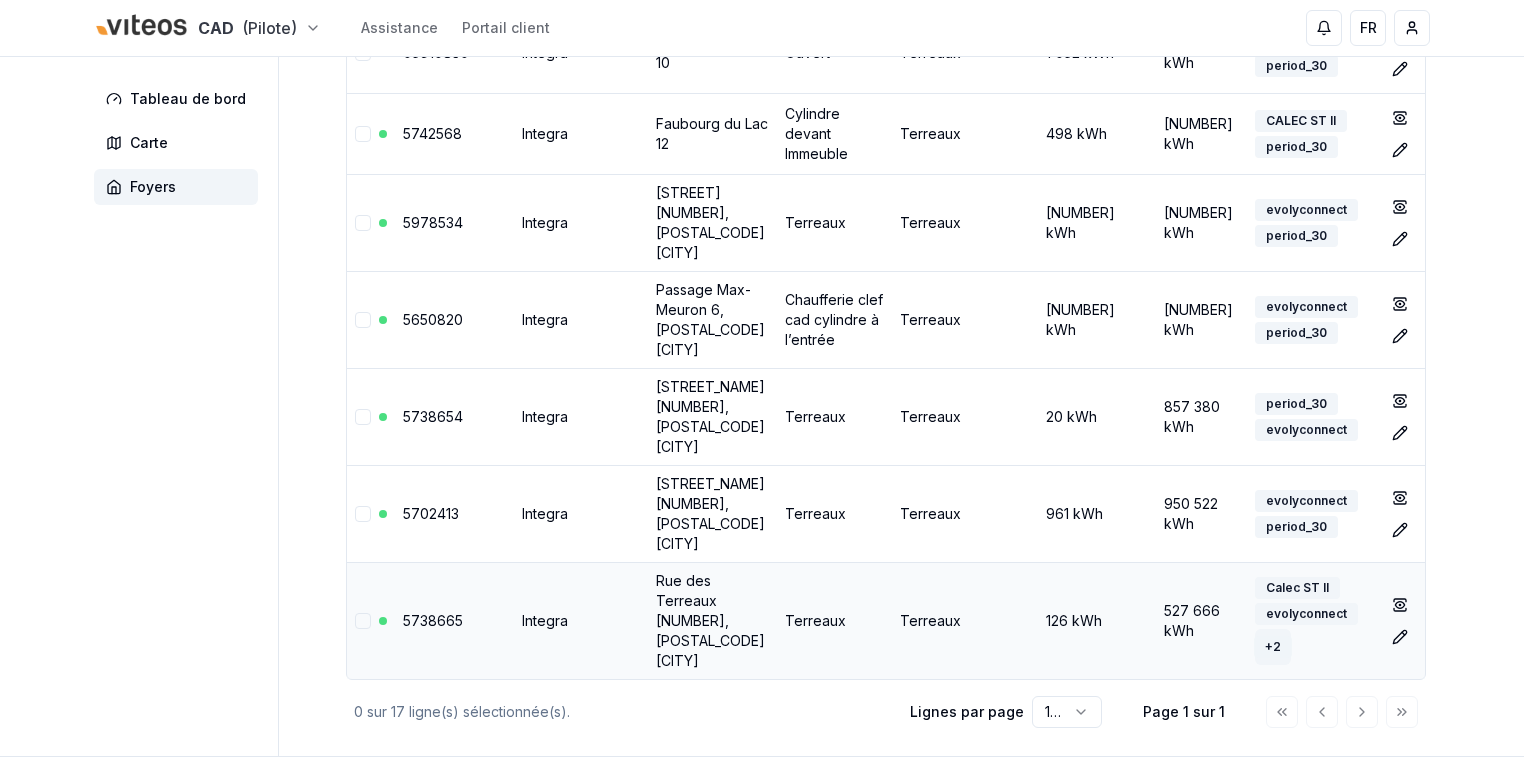 click on "+ [NUMBER]" at bounding box center [1273, 647] 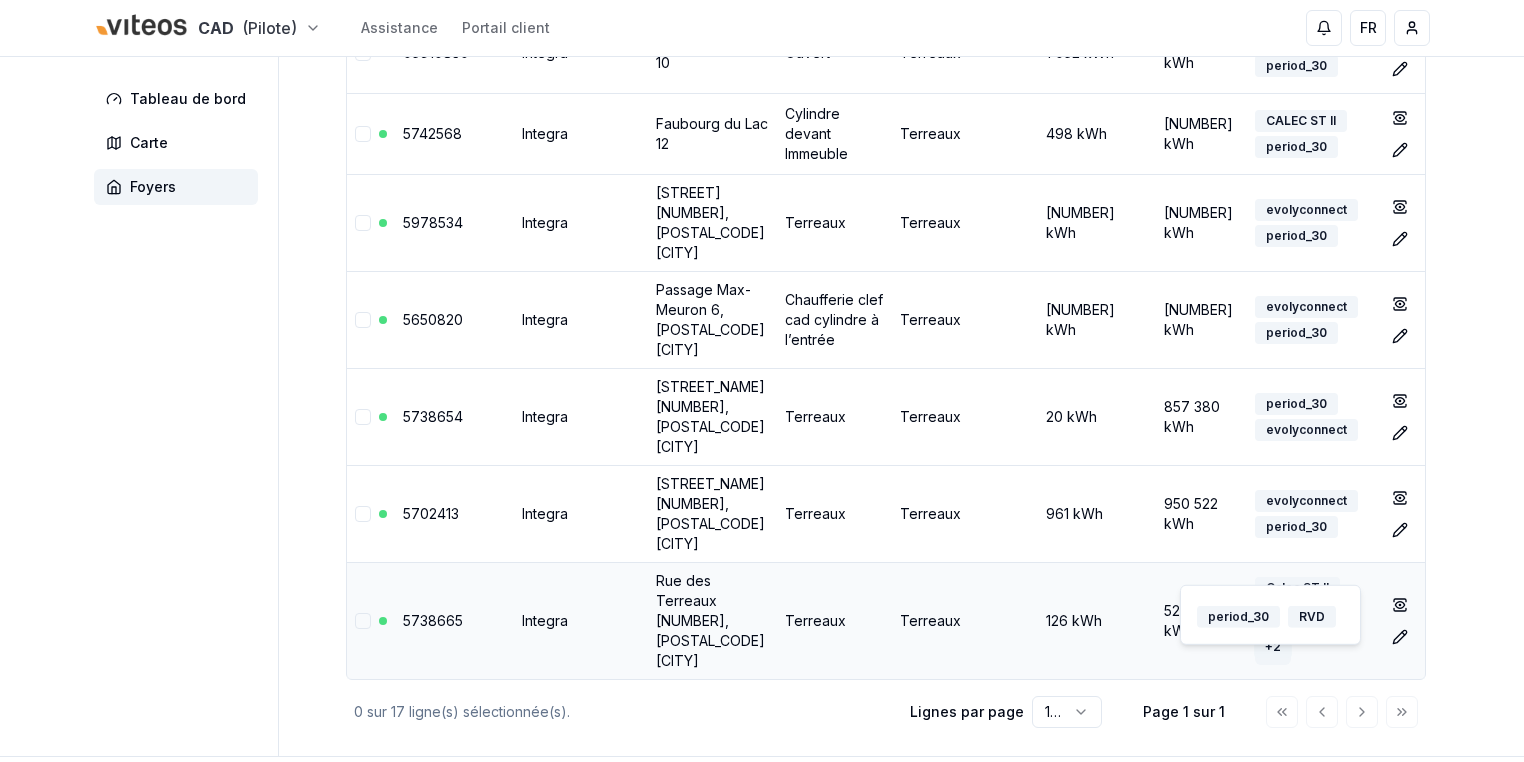 click on "+ [NUMBER]" at bounding box center (1273, 647) 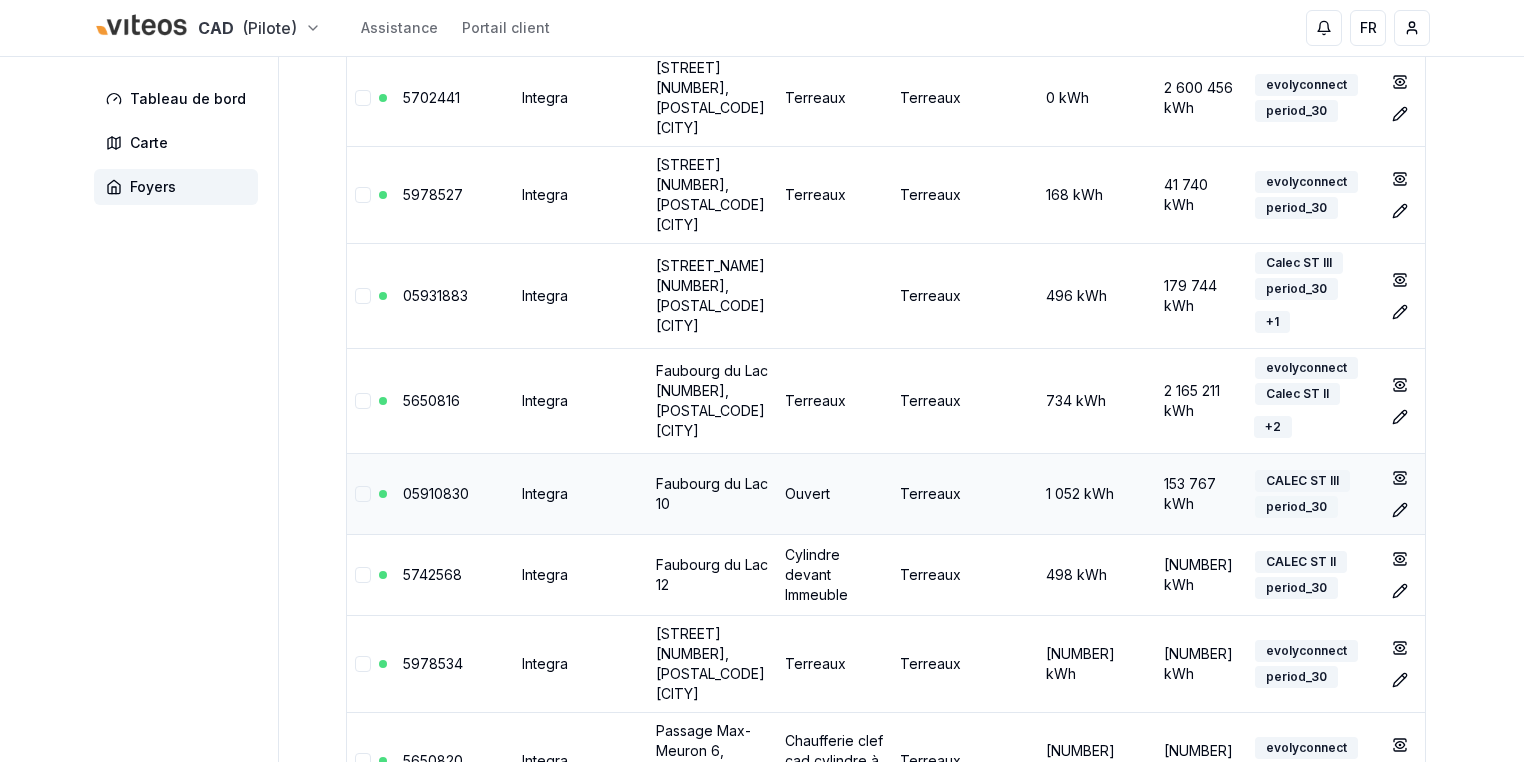 scroll, scrollTop: 876, scrollLeft: 0, axis: vertical 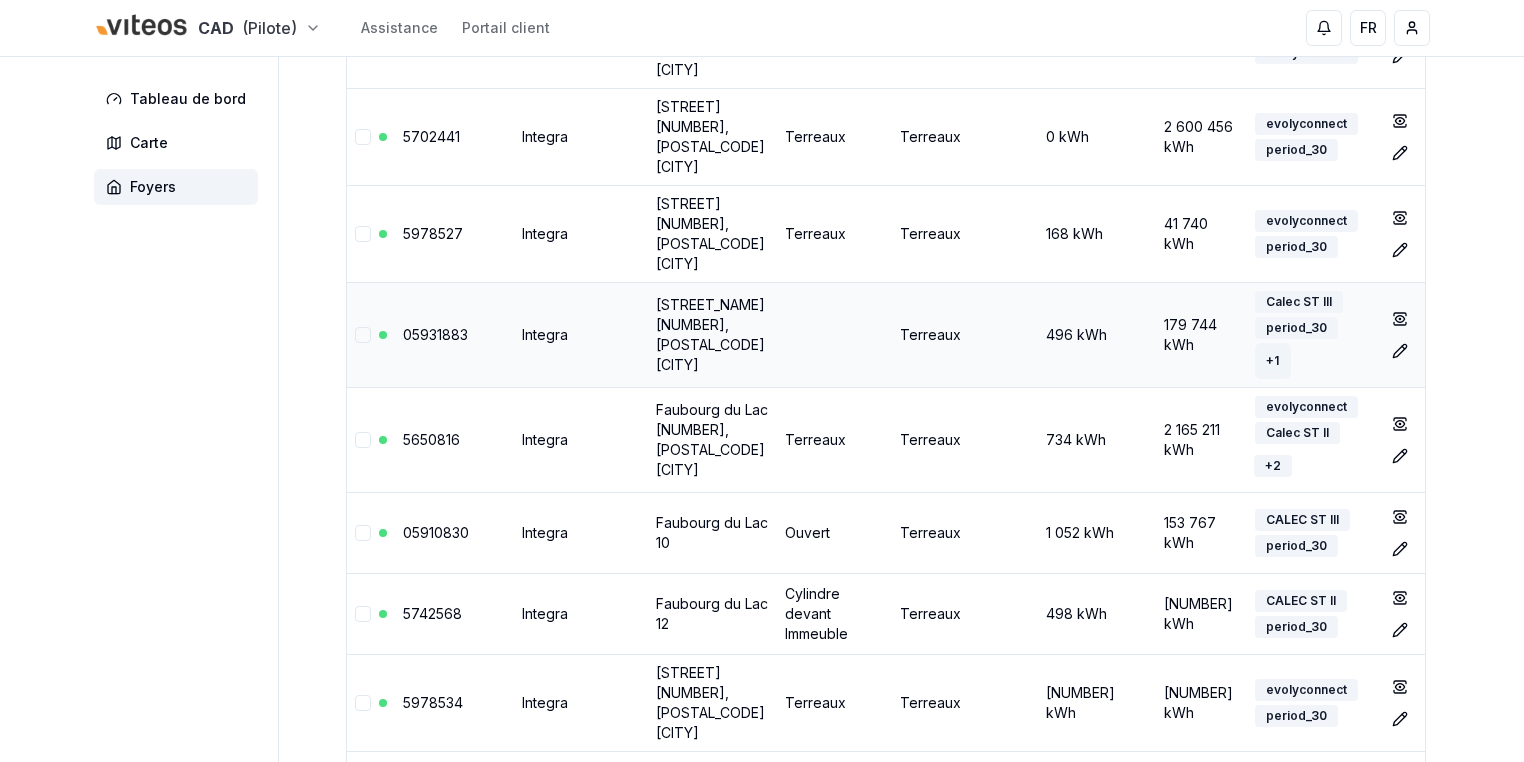 click on "+ 1" at bounding box center [1272, 361] 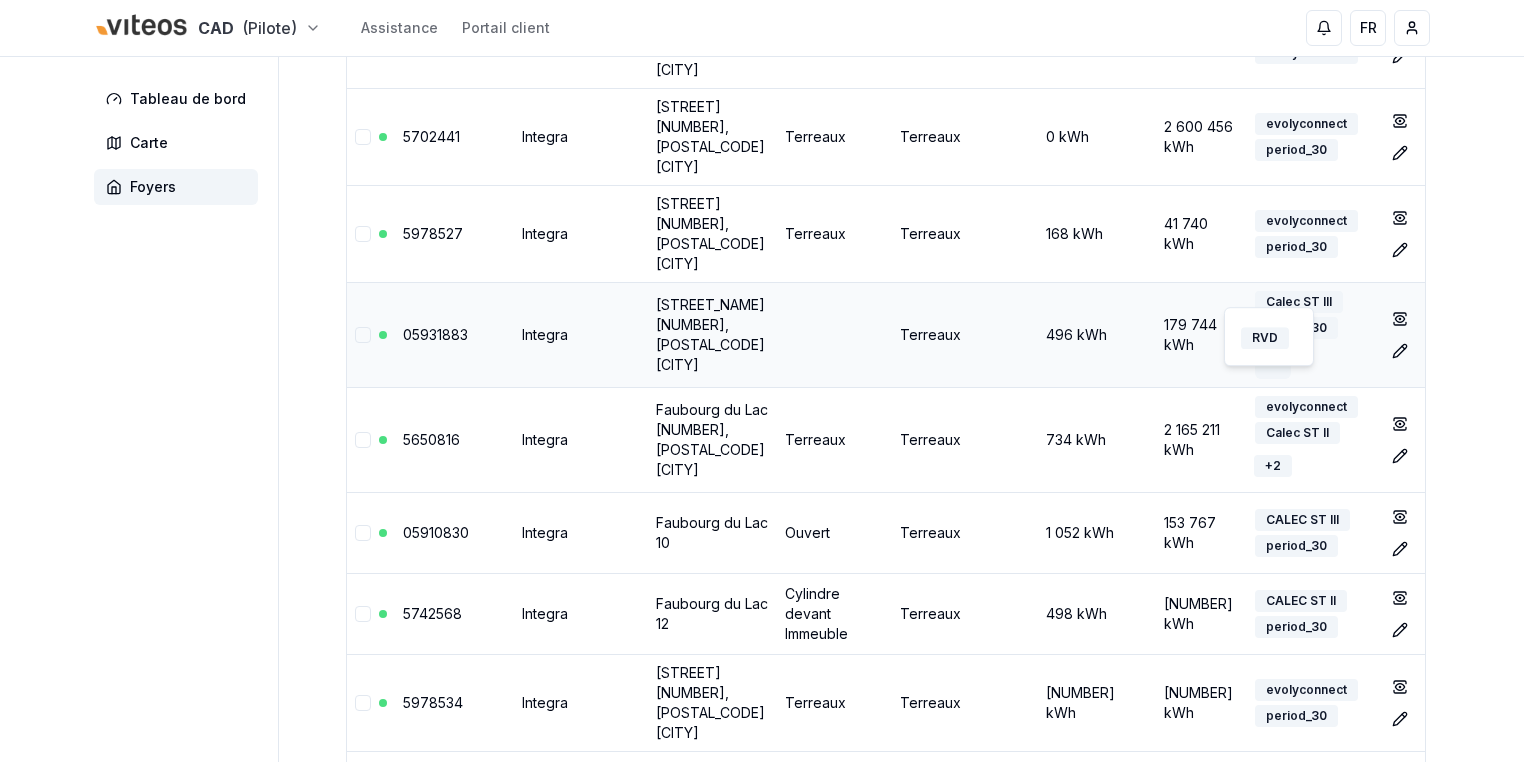 click on "+ 1" at bounding box center [1272, 361] 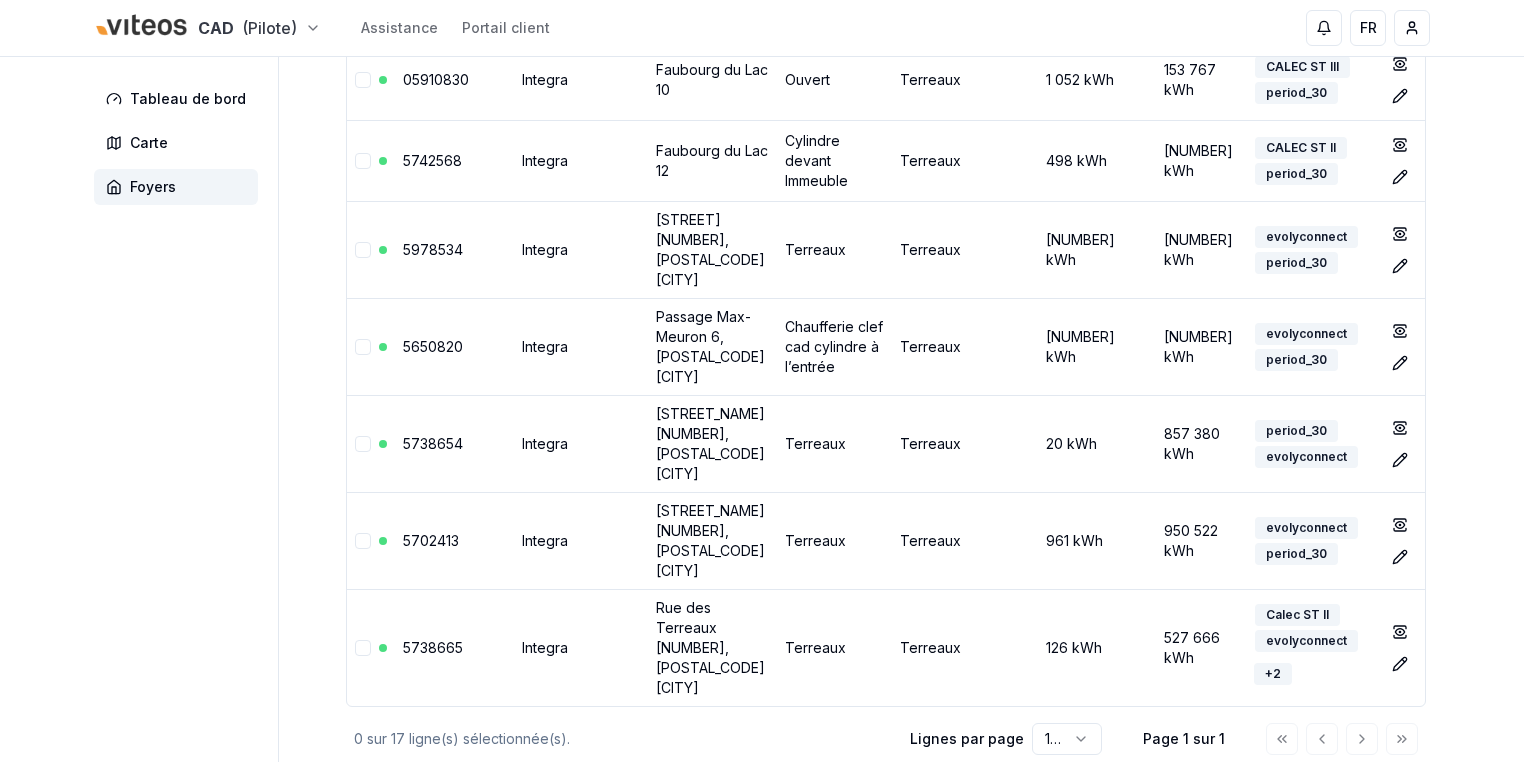 scroll, scrollTop: 1356, scrollLeft: 0, axis: vertical 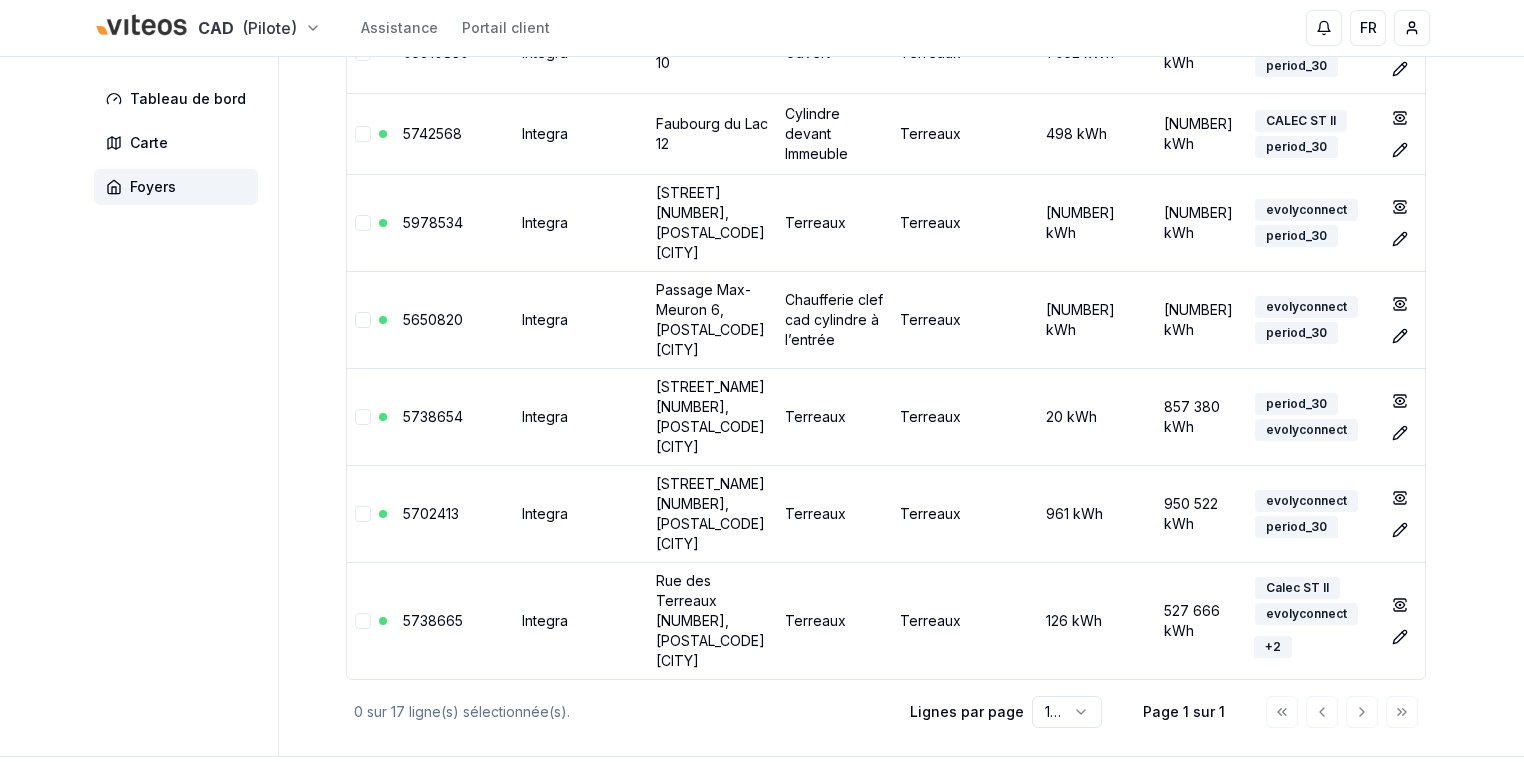 click on "CAD (Pilote) Assistance Portail client FR Federico Loriso Tableau de bord Carte Foyers Foyers Surveillez et gérez toutes les unités de l'environnement Secteur 1 Terreaux Assembleur Etat (fuite) Réinitialiser Colonnes N° de compteur Assembleur Adresse Détails d'accès Secteur Consommation du mois Index Tags 5702408 Integra Avenue de la Gare 2, 2000 Neuchâtel Terreaux Terreaux 1 685 kWh 1 184 352 kWh evolyconnect period_30 show Éditer 5702407 Integra Avenue de la Gare 15 Cylindre devant Immeuble Terreaux 2 044 kWh 1 301 446 kWh CALEC ST II period_30 show Éditer 5702412 Integra Avenue de la Gare 17  Demander accès réception Hôtel  Terreaux 7 734 kWh 4 345 903 kWh CALEC ST II period_30 show Éditer 5702405 Integra Avenue DuPeyrou 7, 2000 Neuchâtel Terreaux Terreaux 3 468 kWh 2 220 543 kWh evolyconnect period_30 show Éditer 5738652 Integra Fauboug du Lac 1 Clé Gérance Swatch (Fb. hôpital 3) - Ss station Terreaux 2 Terreaux 25 kWh 1 705 806 kWh CALEC ST II period_30 show Éditer 5702415 Integra show" at bounding box center [762, -252] 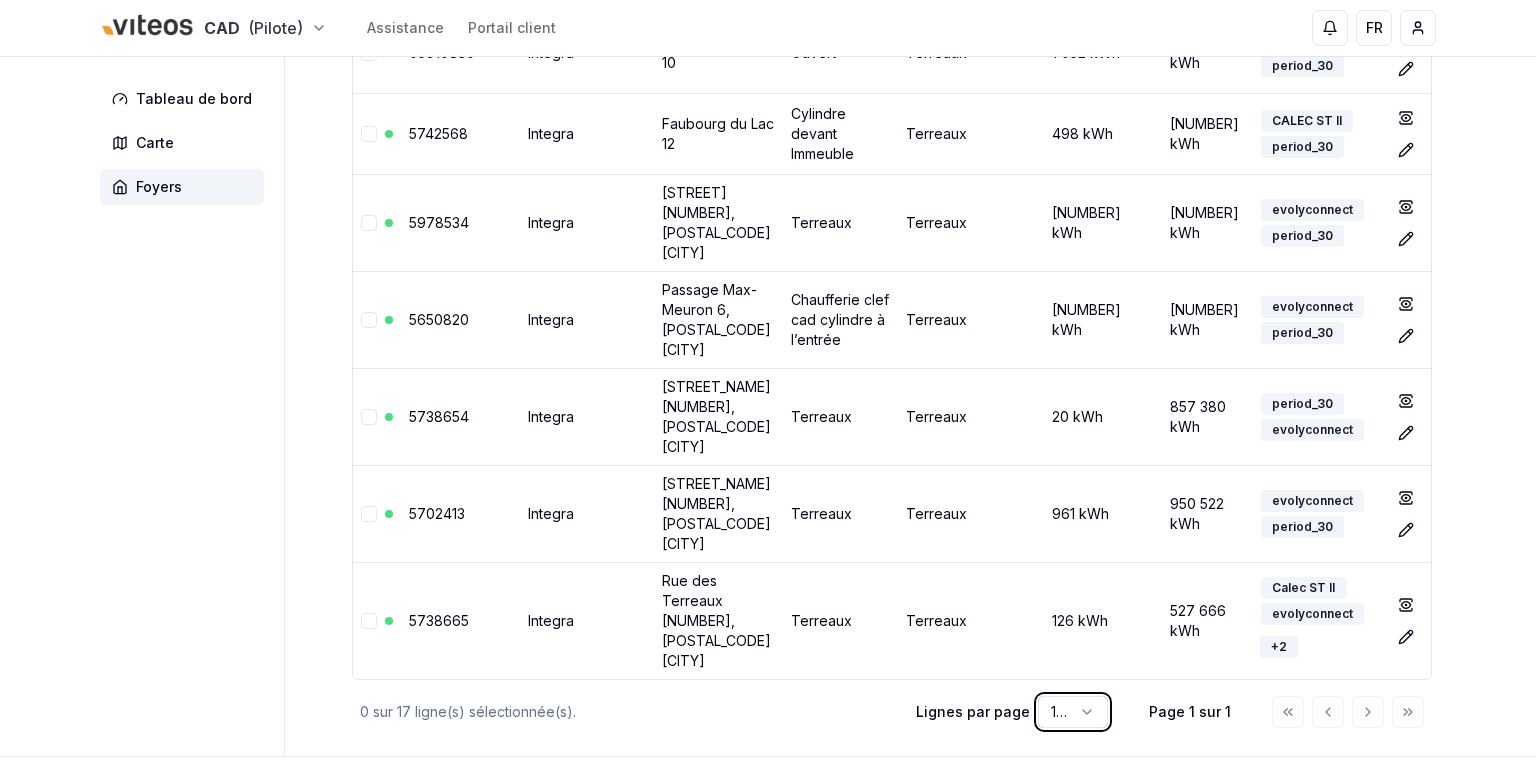 click on "CAD (Pilote) Assistance Portail client FR Federico Loriso Tableau de bord Carte Foyers Foyers Surveillez et gérez toutes les unités de l'environnement Secteur 1 Terreaux Assembleur Etat (fuite) Réinitialiser Colonnes N° de compteur Assembleur Adresse Détails d'accès Secteur Consommation du mois Index Tags 5702408 Integra Avenue de la Gare 2, 2000 Neuchâtel Terreaux Terreaux 1 685 kWh 1 184 352 kWh evolyconnect period_30 show Éditer 5702407 Integra Avenue de la Gare 15 Cylindre devant Immeuble Terreaux 2 044 kWh 1 301 446 kWh CALEC ST II period_30 show Éditer 5702412 Integra Avenue de la Gare 17  Demander accès réception Hôtel  Terreaux 7 734 kWh 4 345 903 kWh CALEC ST II period_30 show Éditer 5702405 Integra Avenue DuPeyrou 7, 2000 Neuchâtel Terreaux Terreaux 3 468 kWh 2 220 543 kWh evolyconnect period_30 show Éditer 5738652 Integra Fauboug du Lac 1 Clé Gérance Swatch (Fb. hôpital 3) - Ss station Terreaux 2 Terreaux 25 kWh 1 705 806 kWh CALEC ST II period_30 show Éditer 5702415 Integra show" at bounding box center (768, -252) 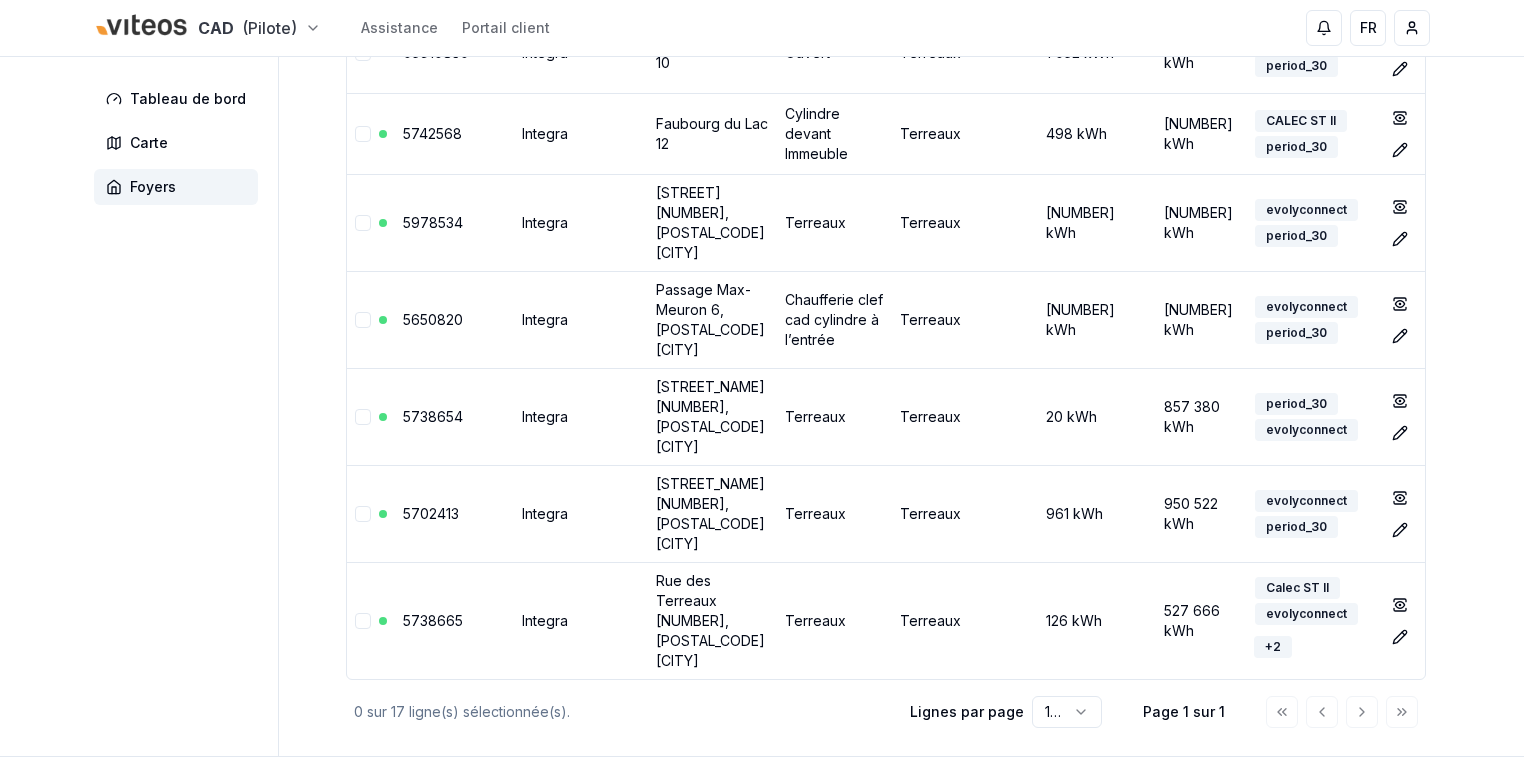 click on "0 sur 17 ligne(s) sélectionnée(s). Lignes par page 100 Page 1 sur 1" at bounding box center (886, 712) 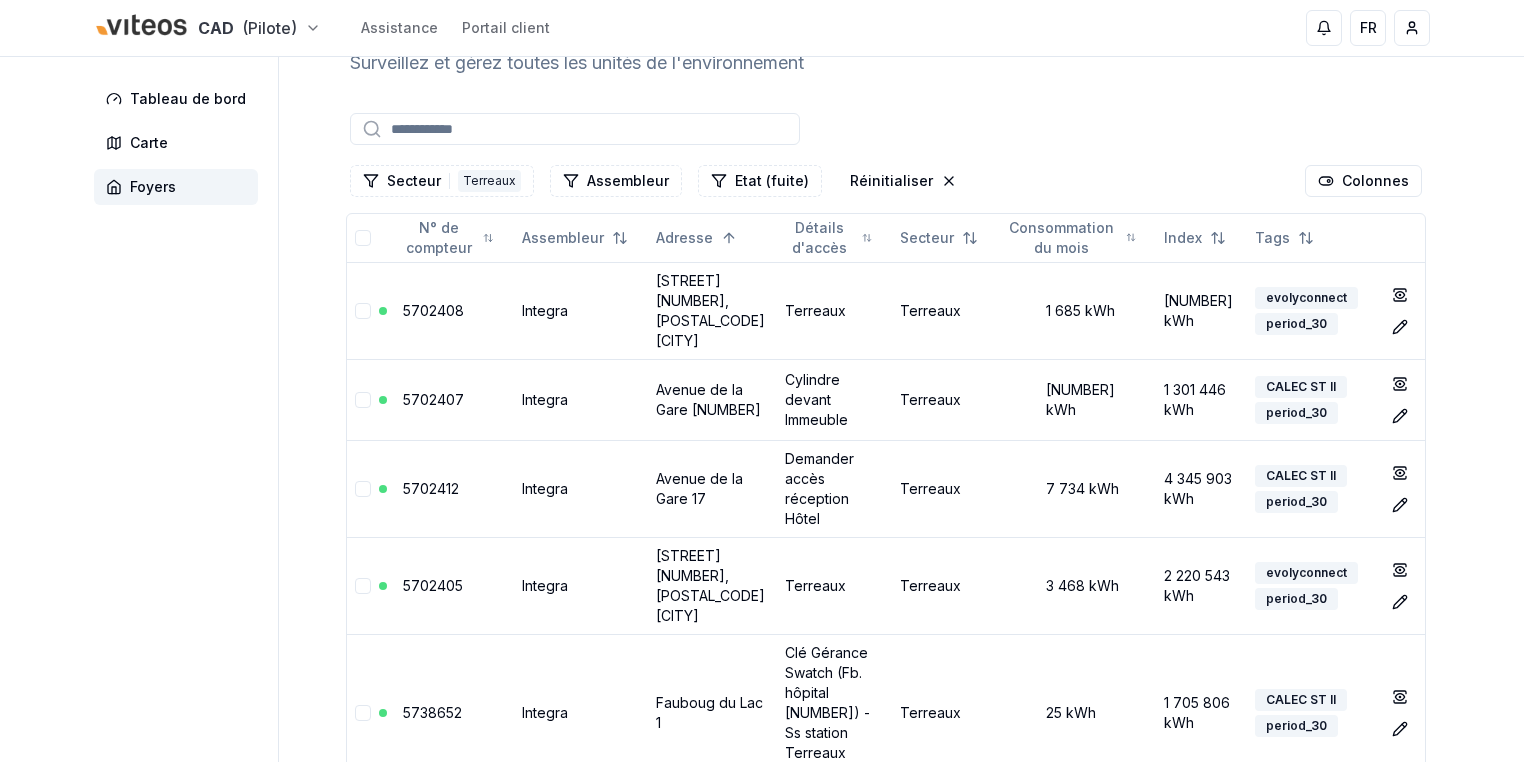 scroll, scrollTop: 0, scrollLeft: 0, axis: both 